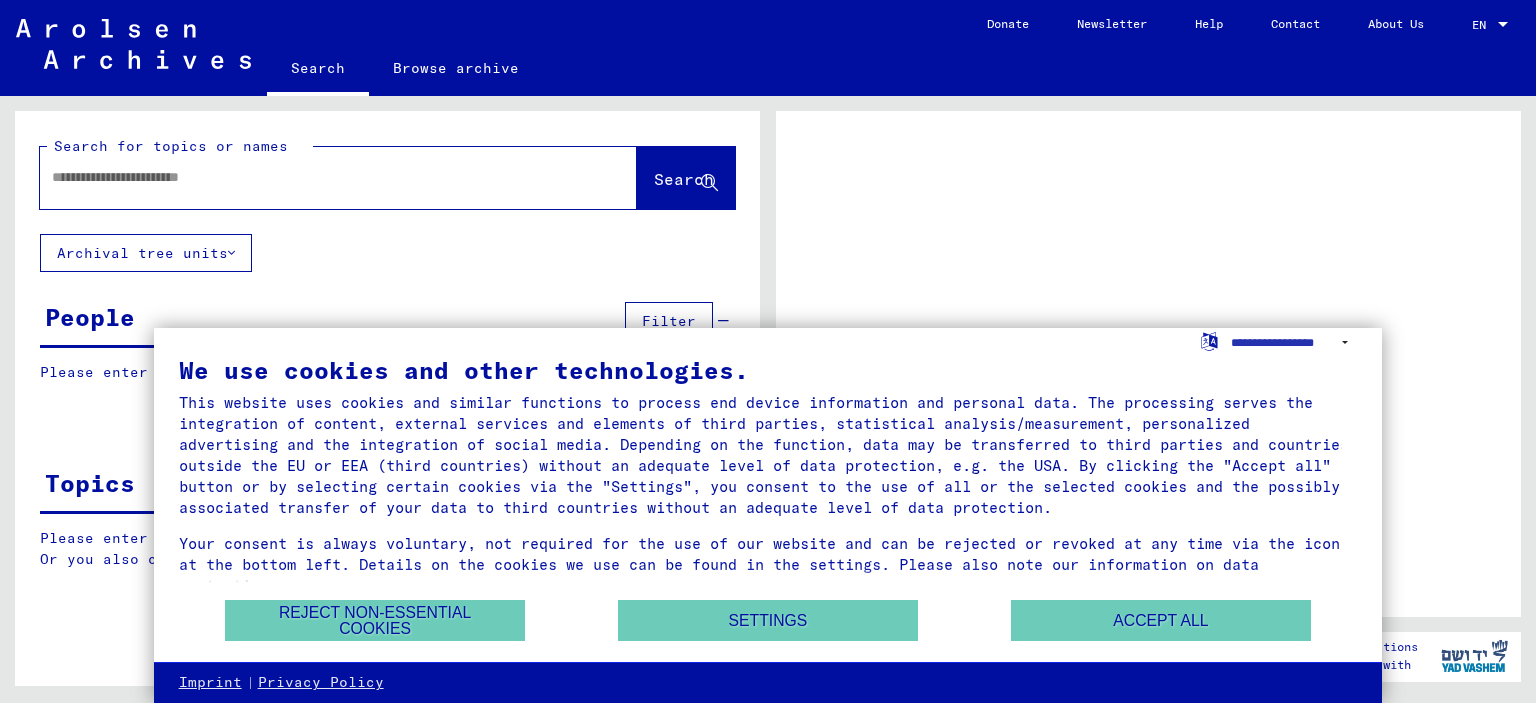 scroll, scrollTop: 0, scrollLeft: 0, axis: both 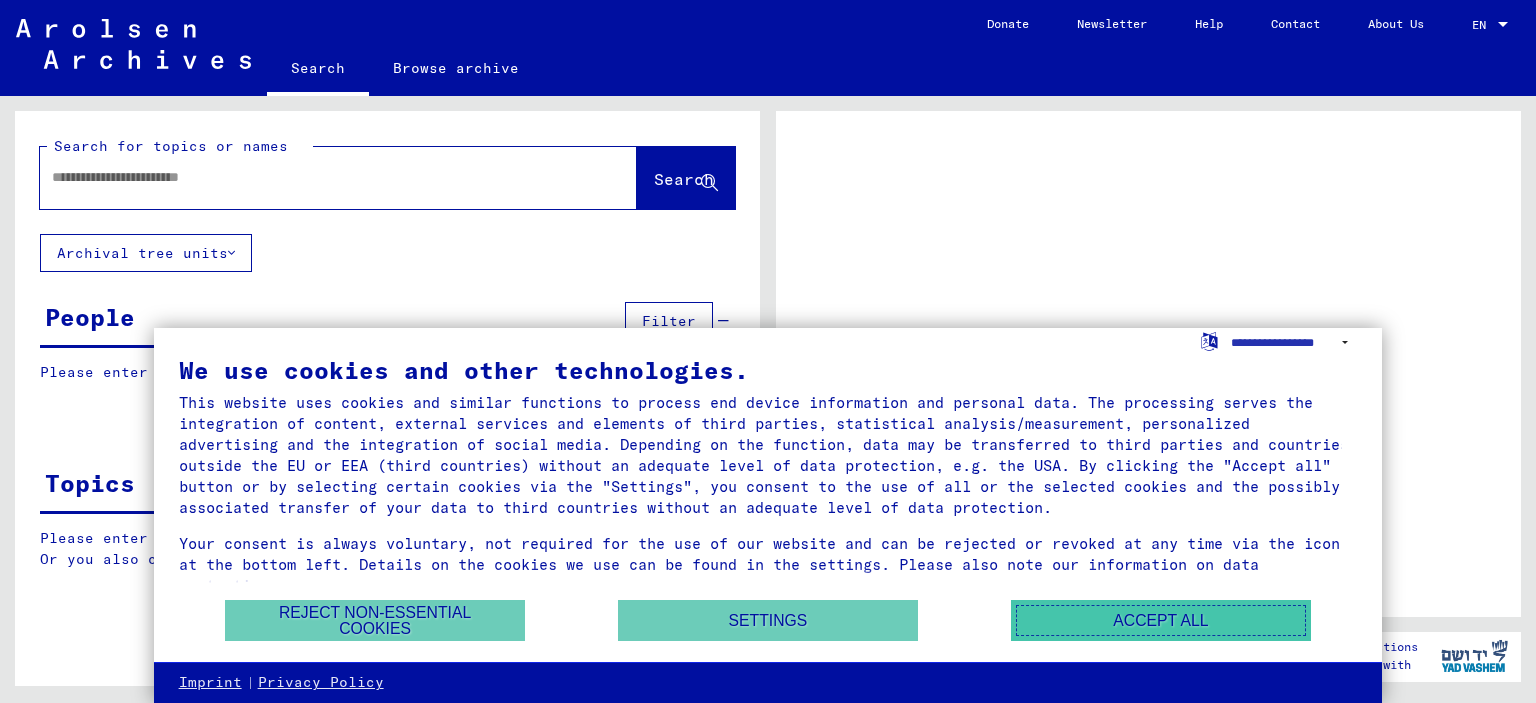 click on "Accept all" at bounding box center (1161, 620) 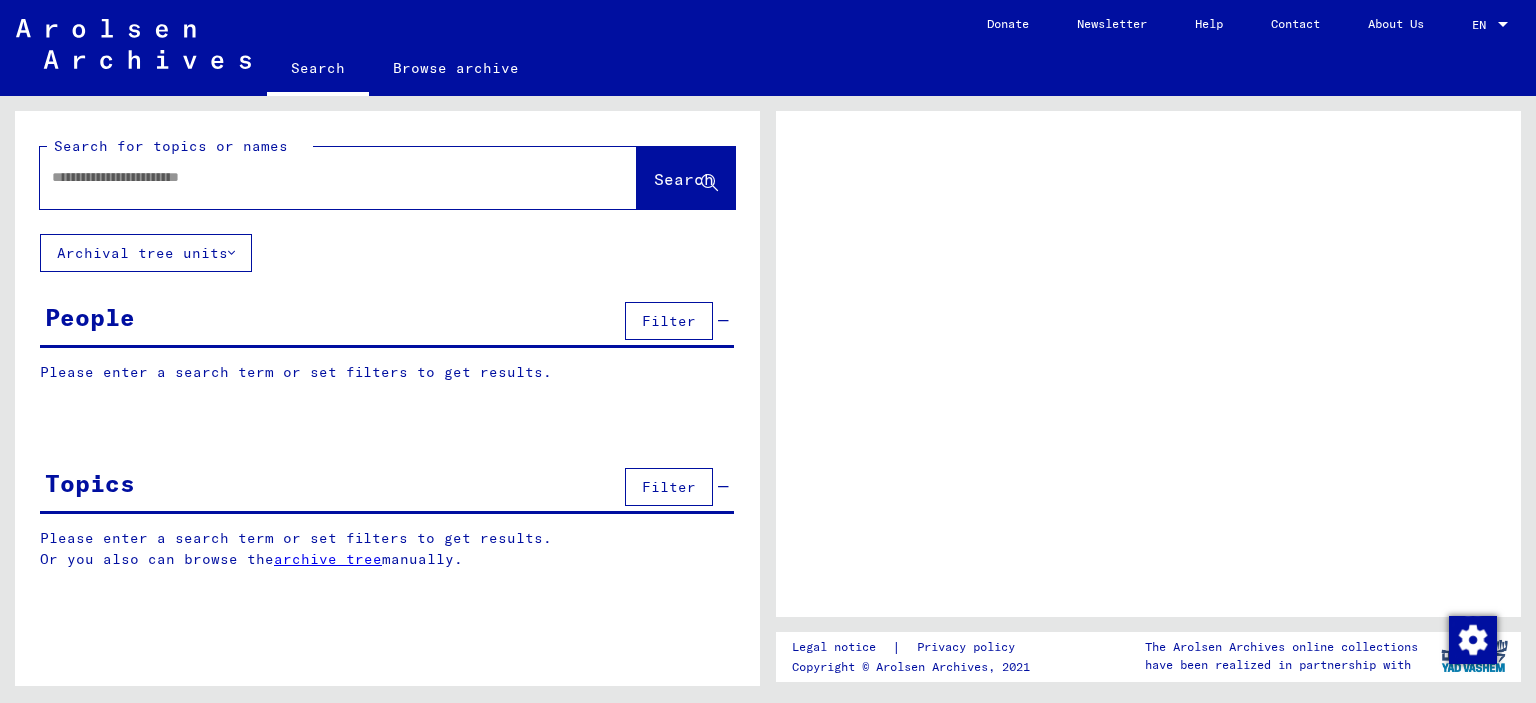 click 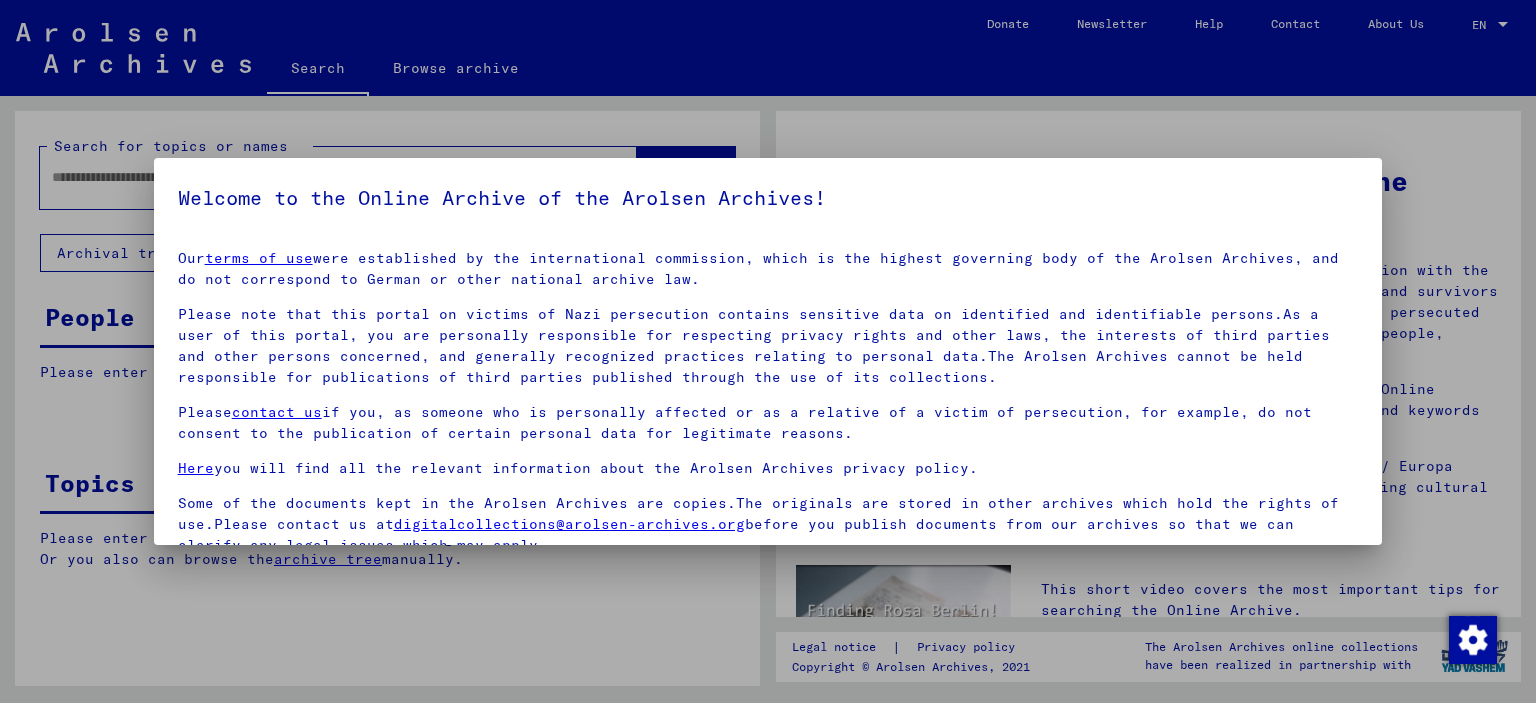scroll, scrollTop: 168, scrollLeft: 0, axis: vertical 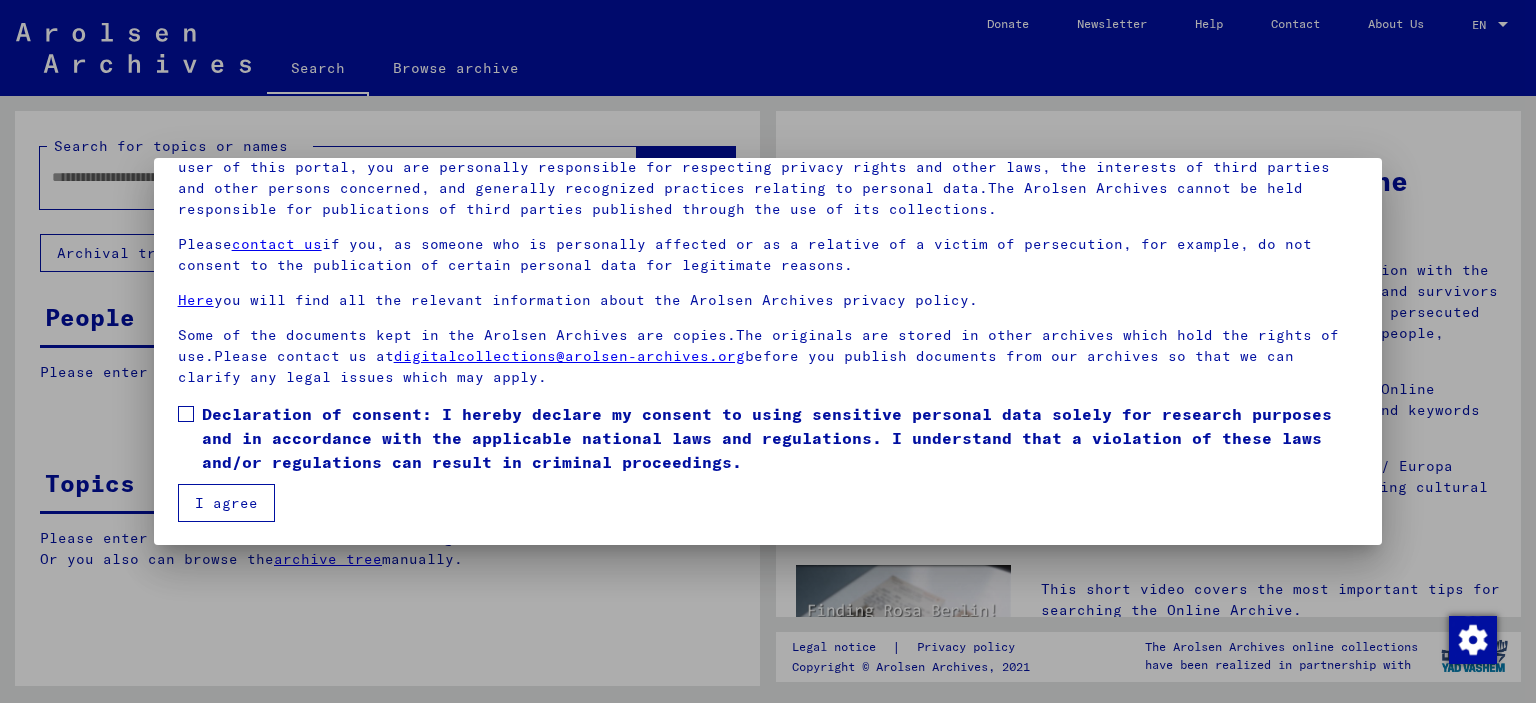 click at bounding box center (186, 414) 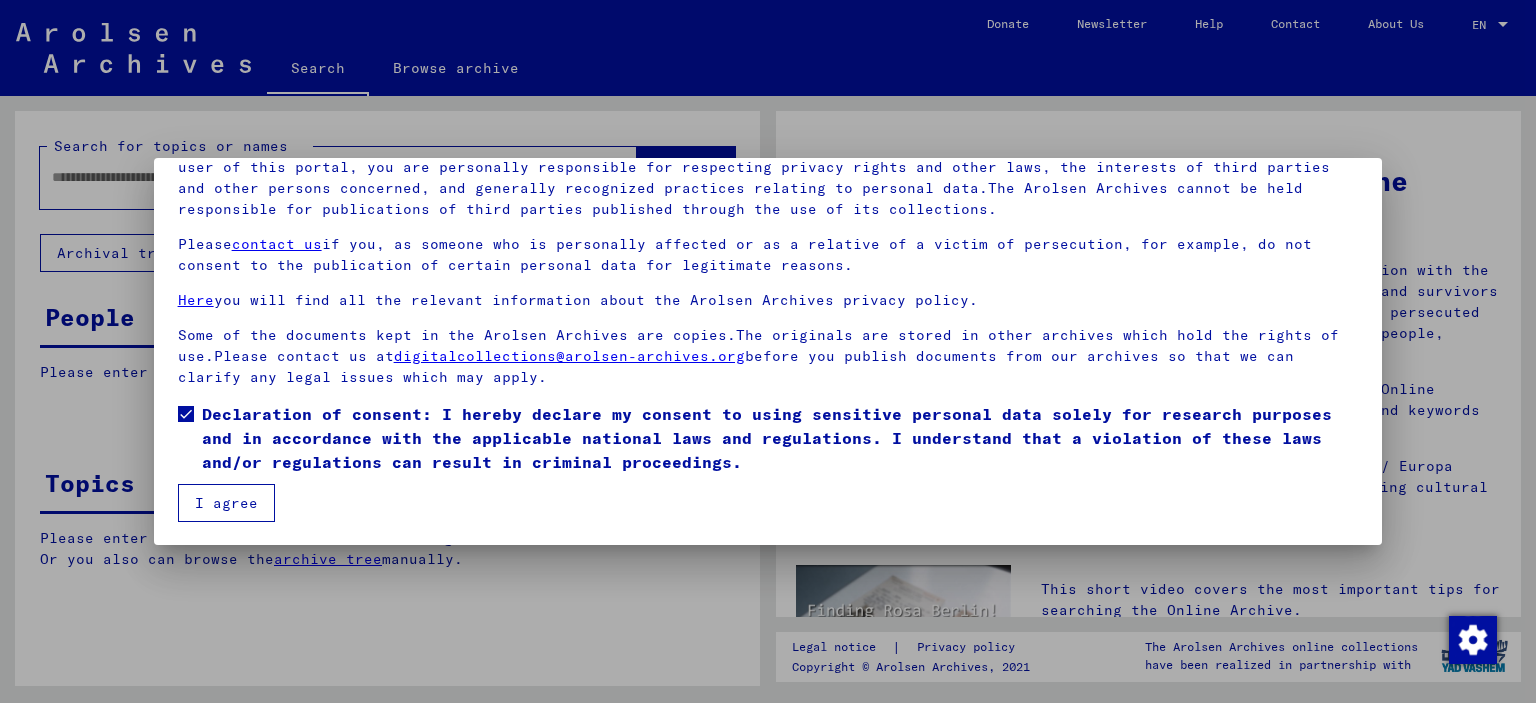 click on "I agree" at bounding box center (226, 503) 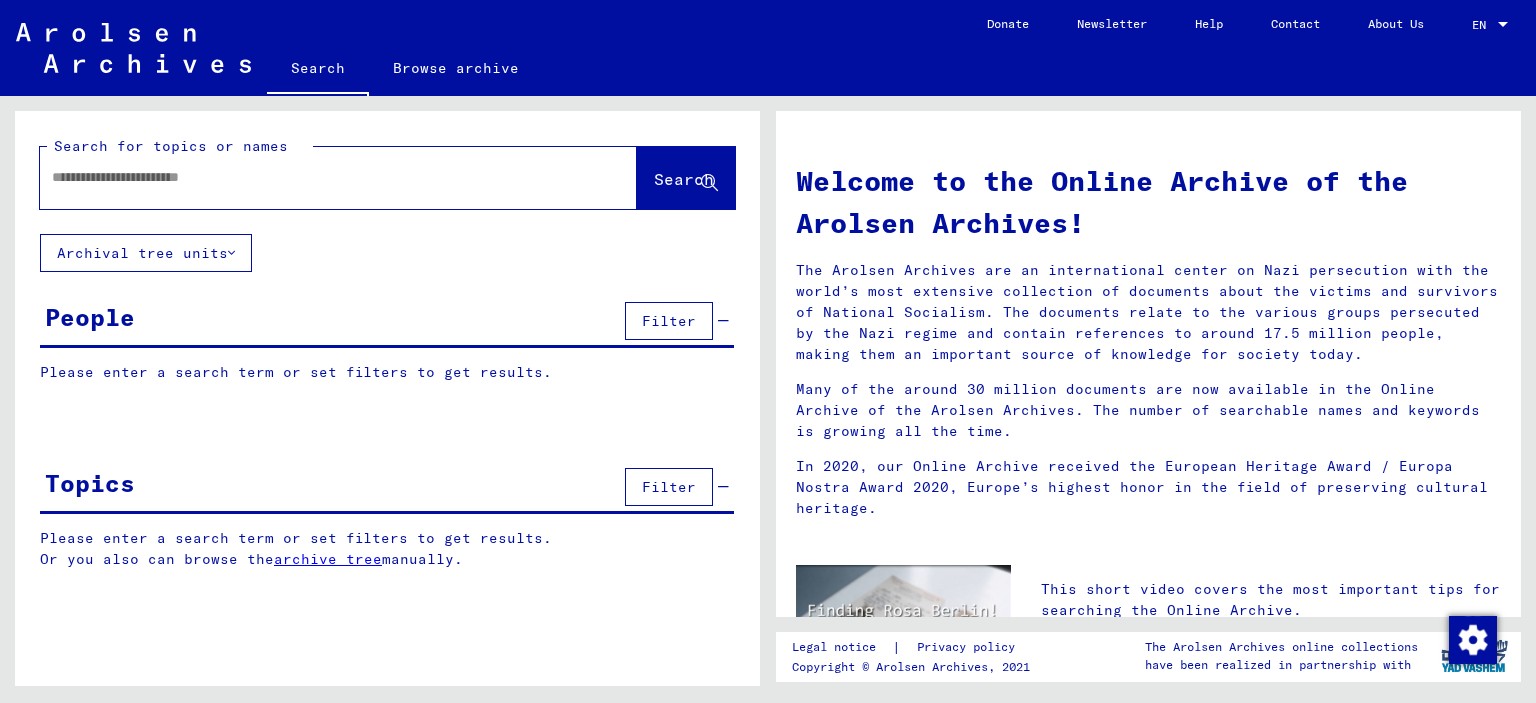 click 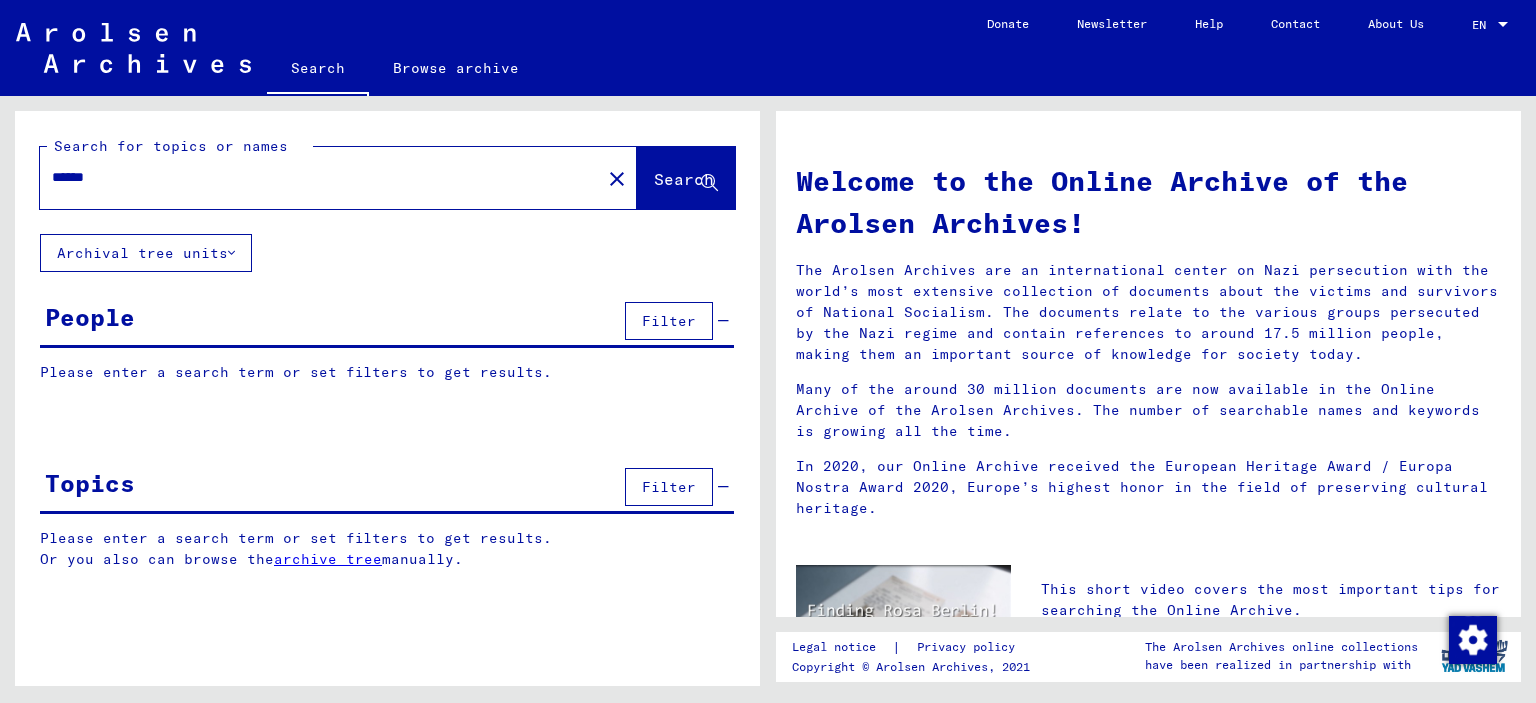 type on "******" 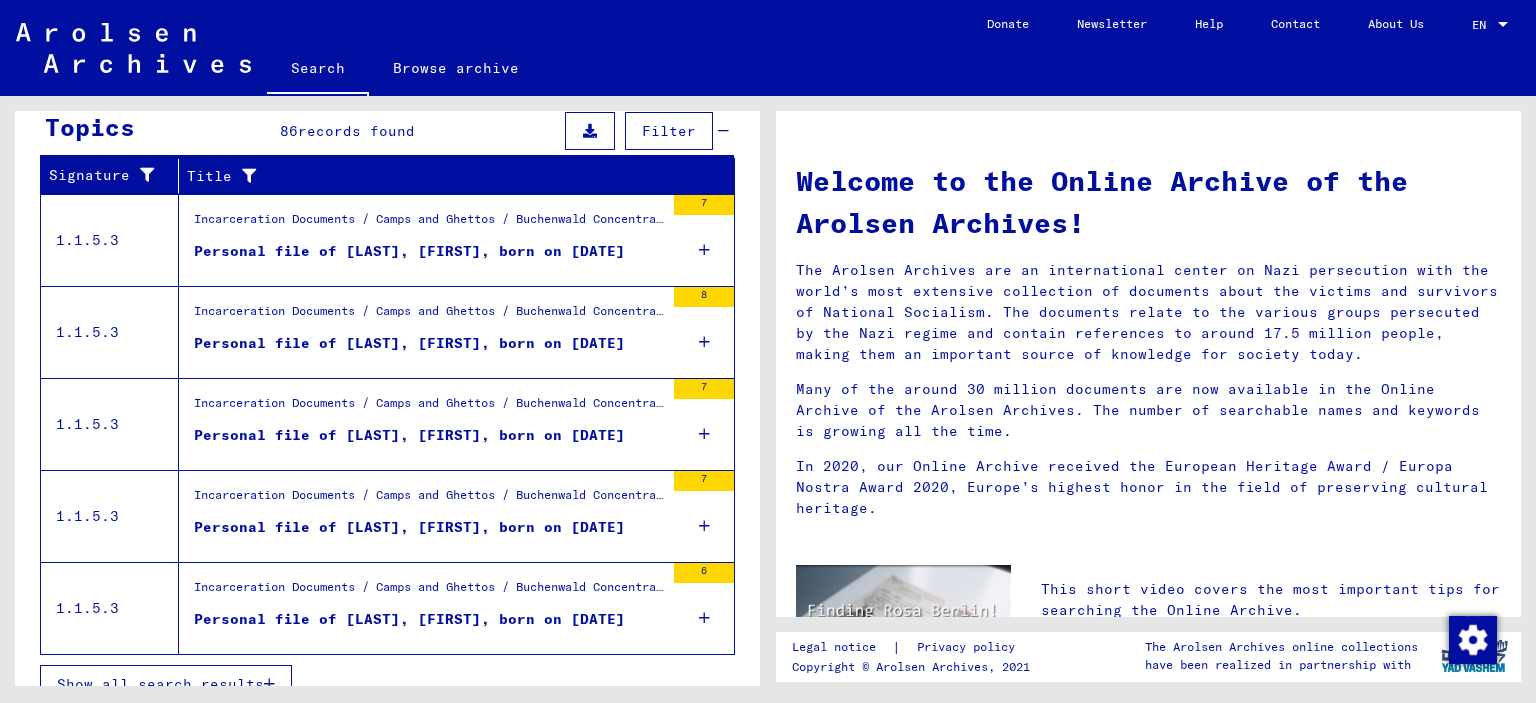 scroll, scrollTop: 688, scrollLeft: 0, axis: vertical 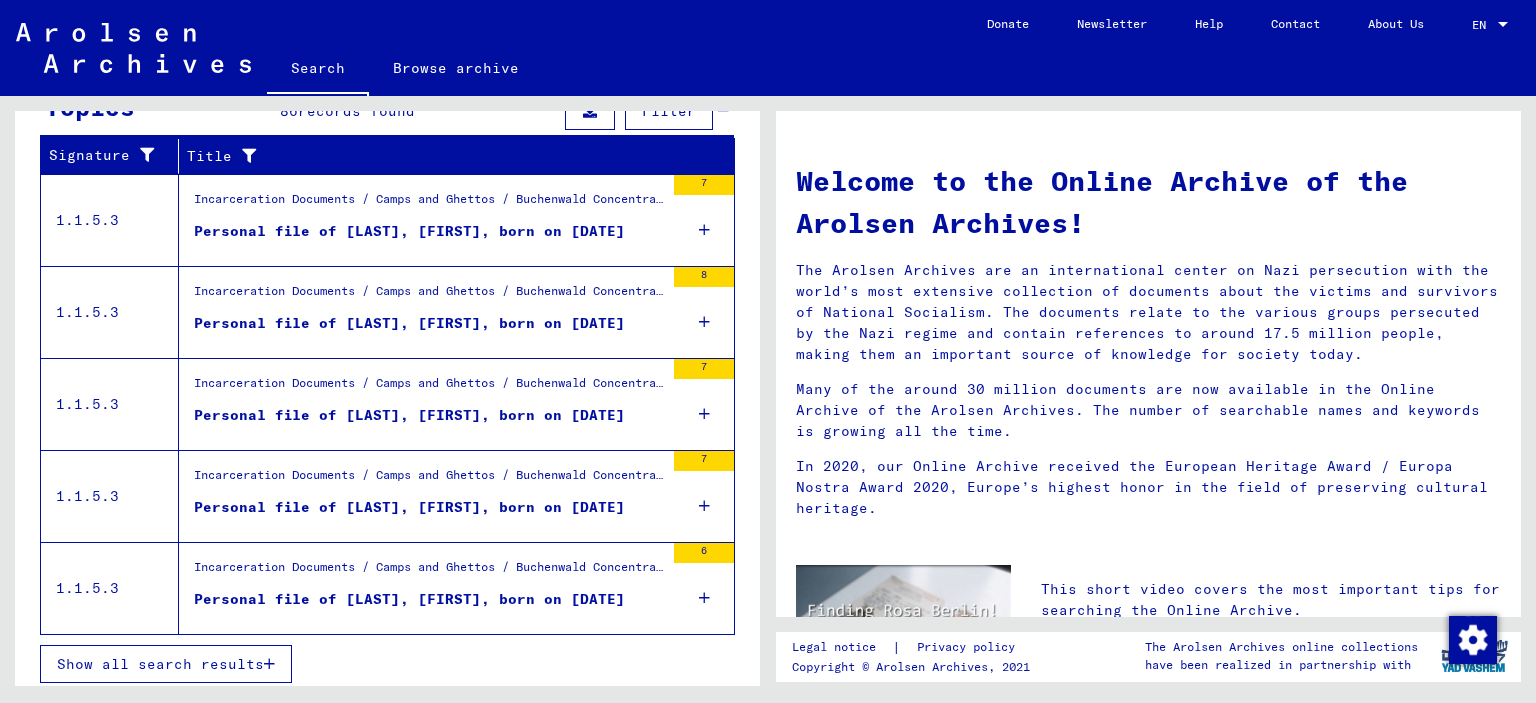 click on "Show all search results" at bounding box center [160, 664] 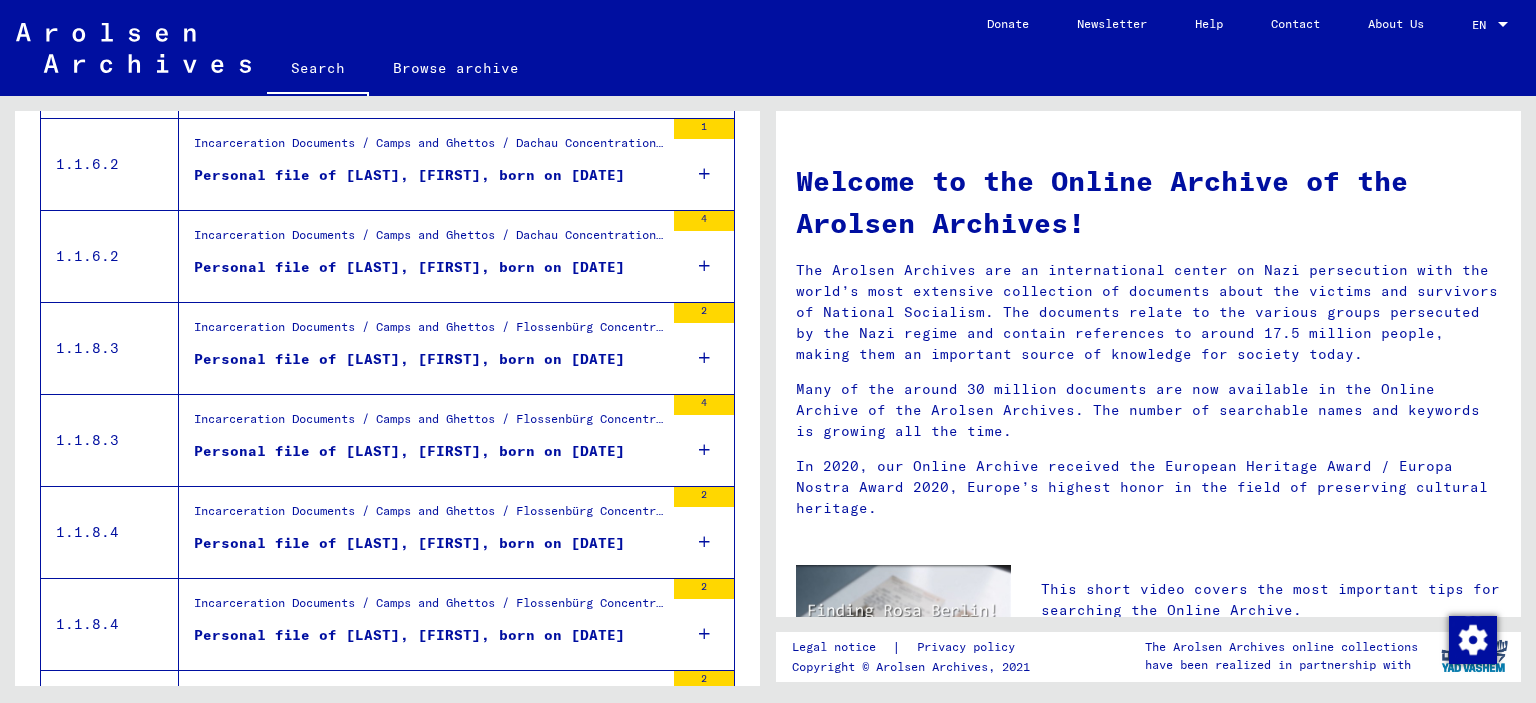 scroll, scrollTop: 1429, scrollLeft: 0, axis: vertical 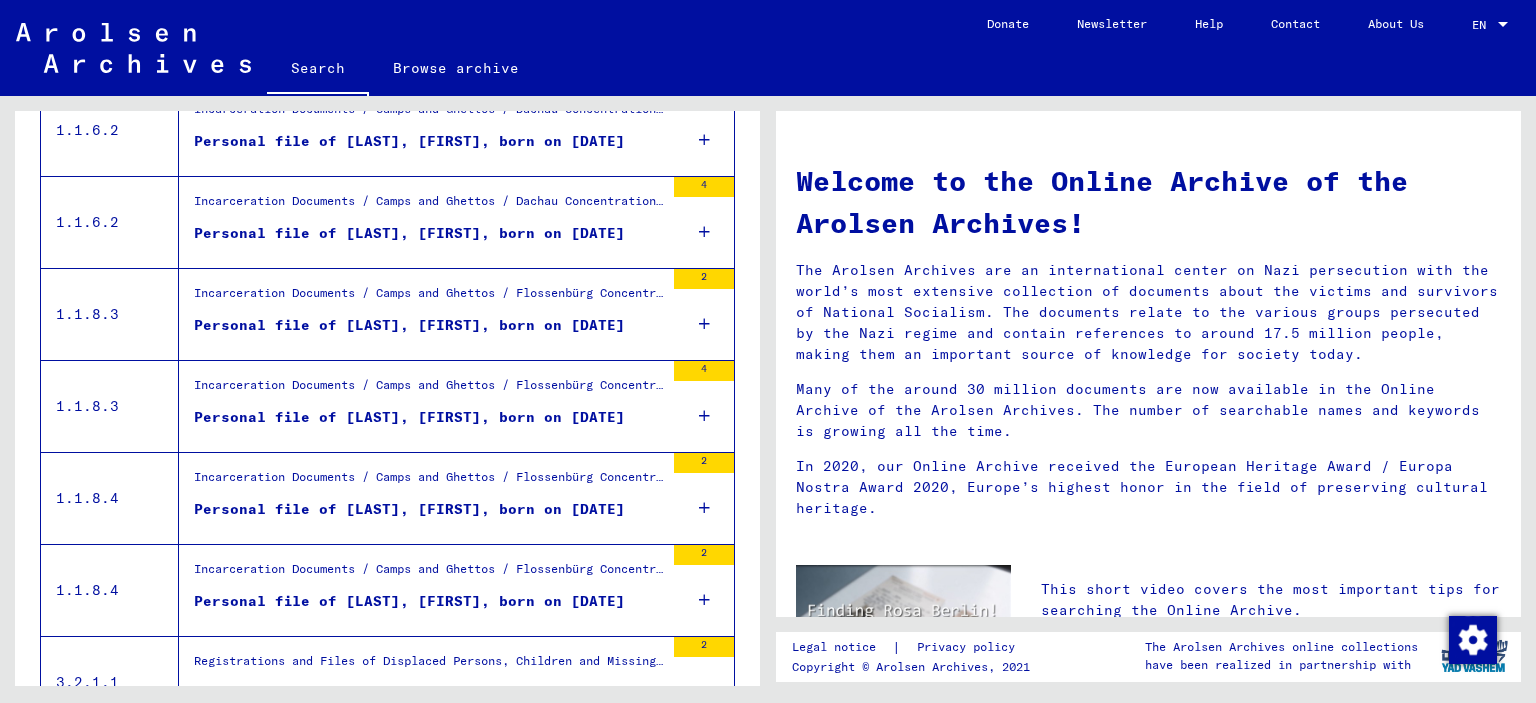 click on "Personal file of [LAST], [FIRST], born on [DATE]" at bounding box center (409, 509) 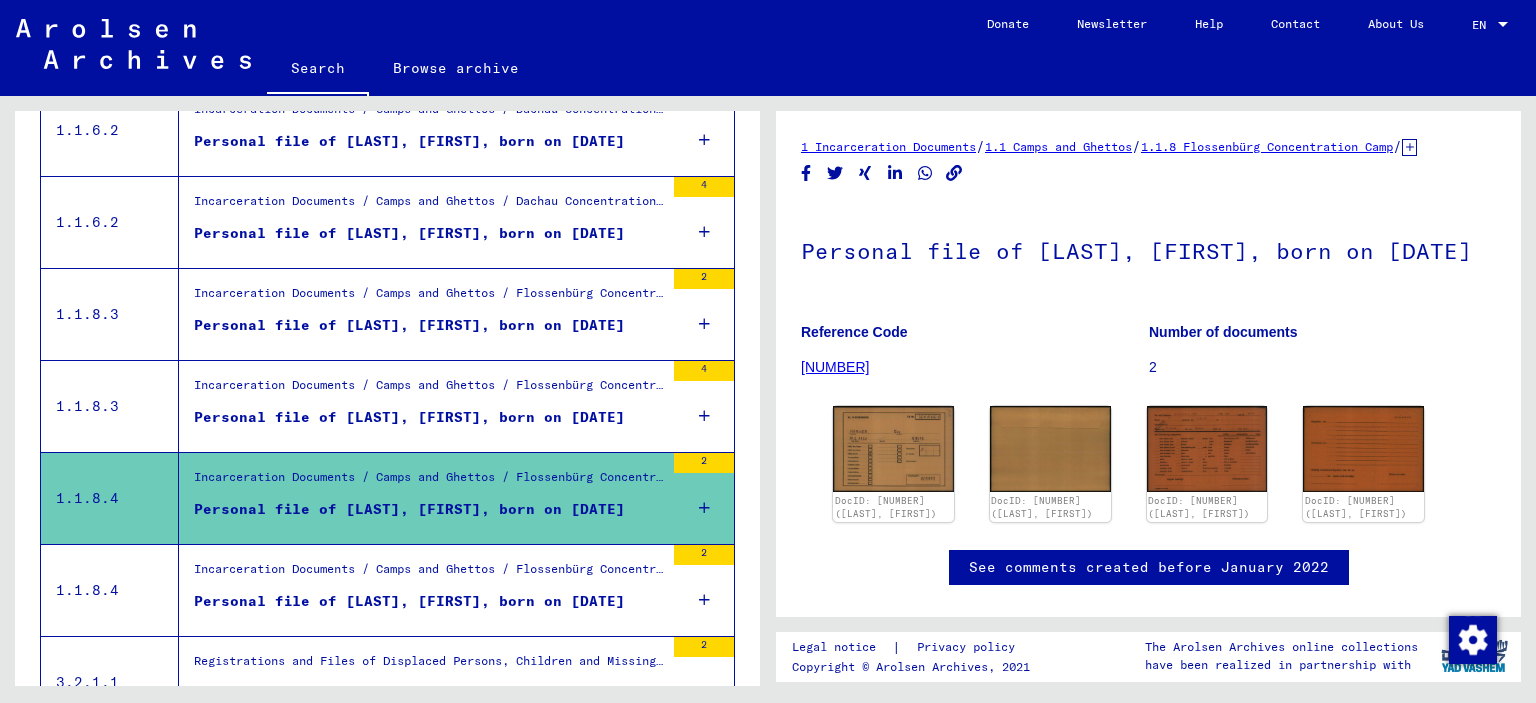 scroll, scrollTop: 0, scrollLeft: 0, axis: both 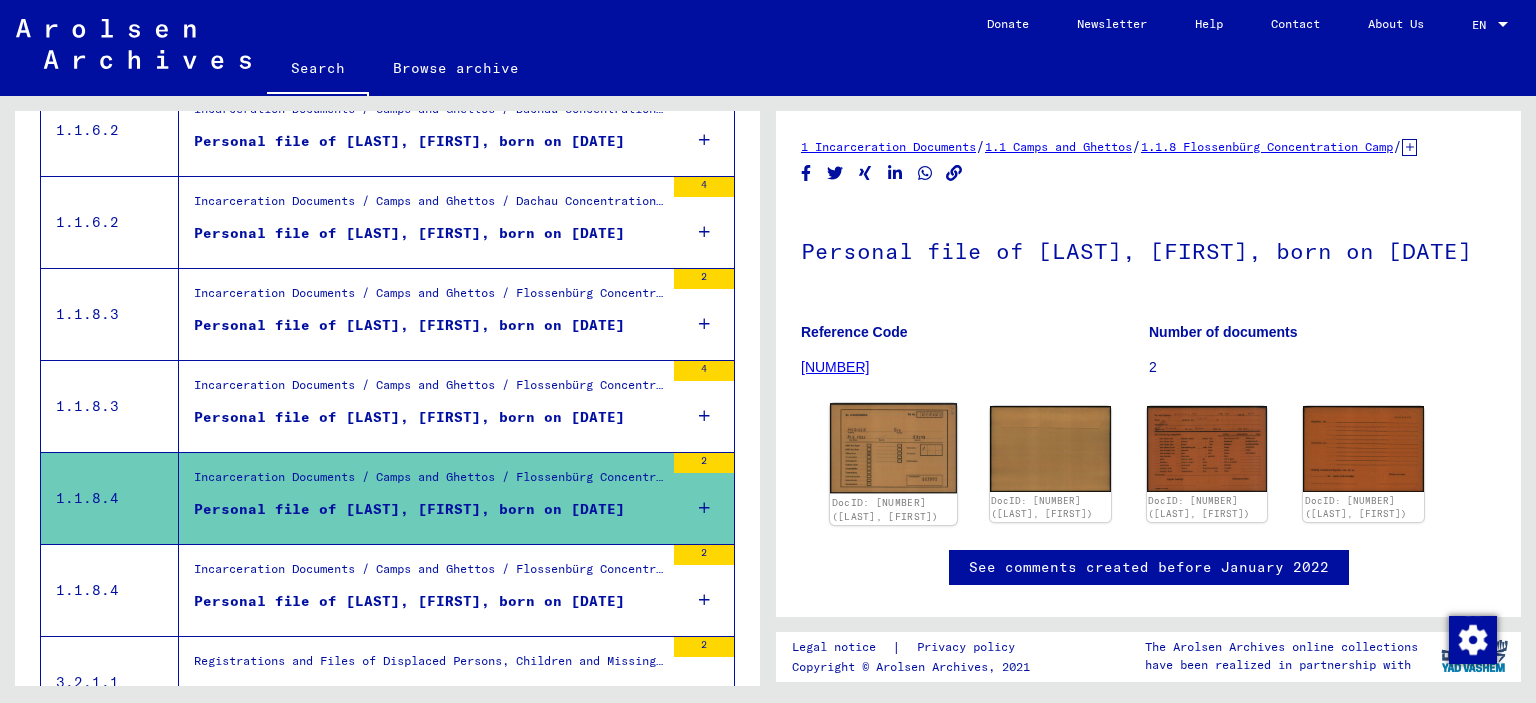 click 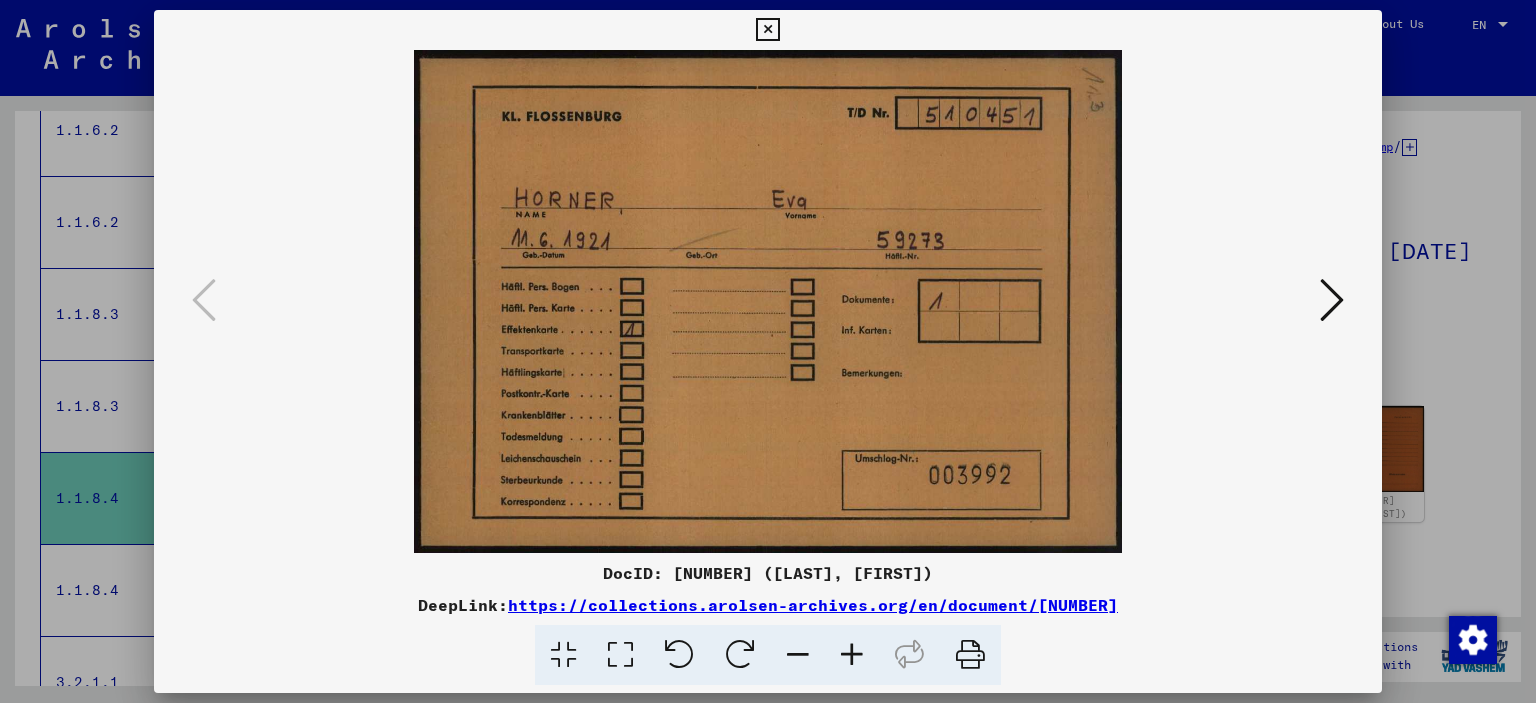 click at bounding box center [1332, 300] 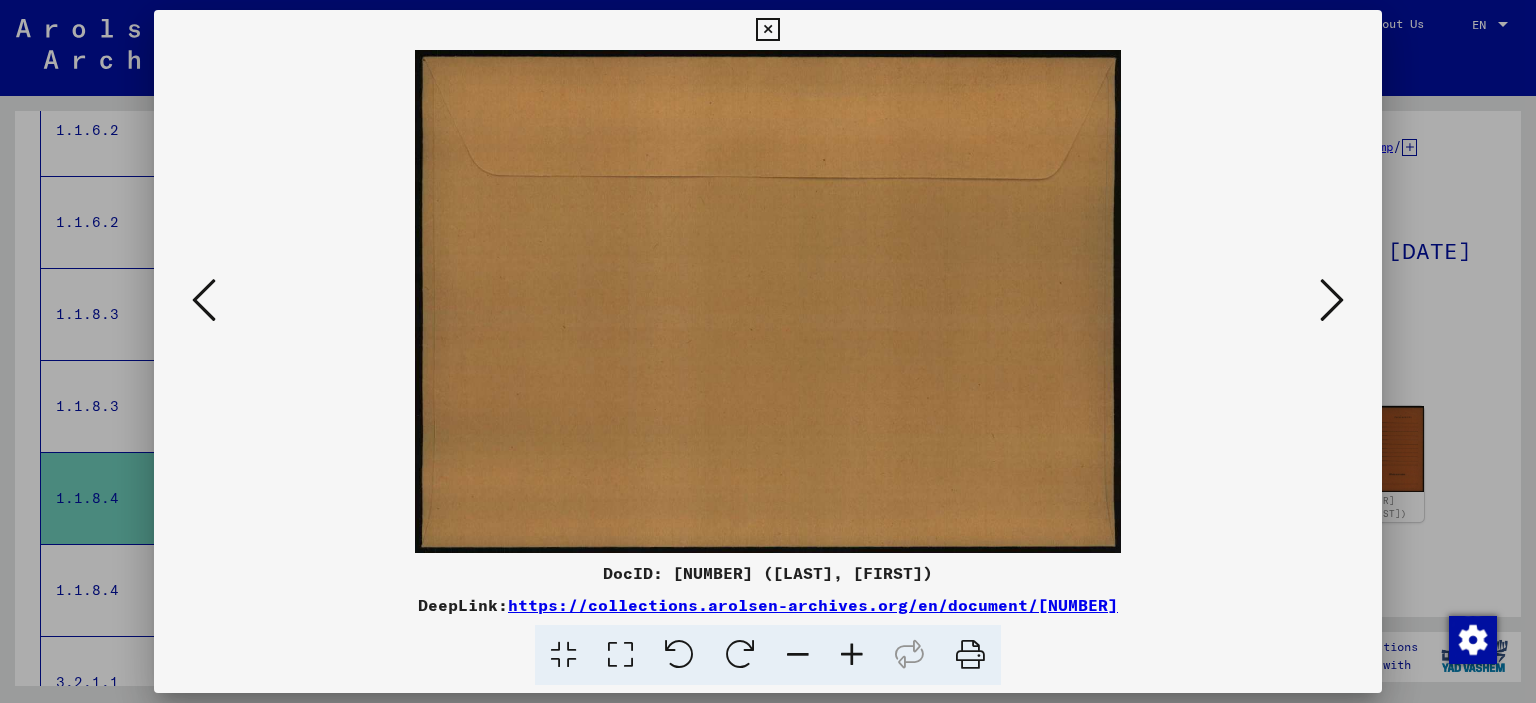 click at bounding box center [1332, 300] 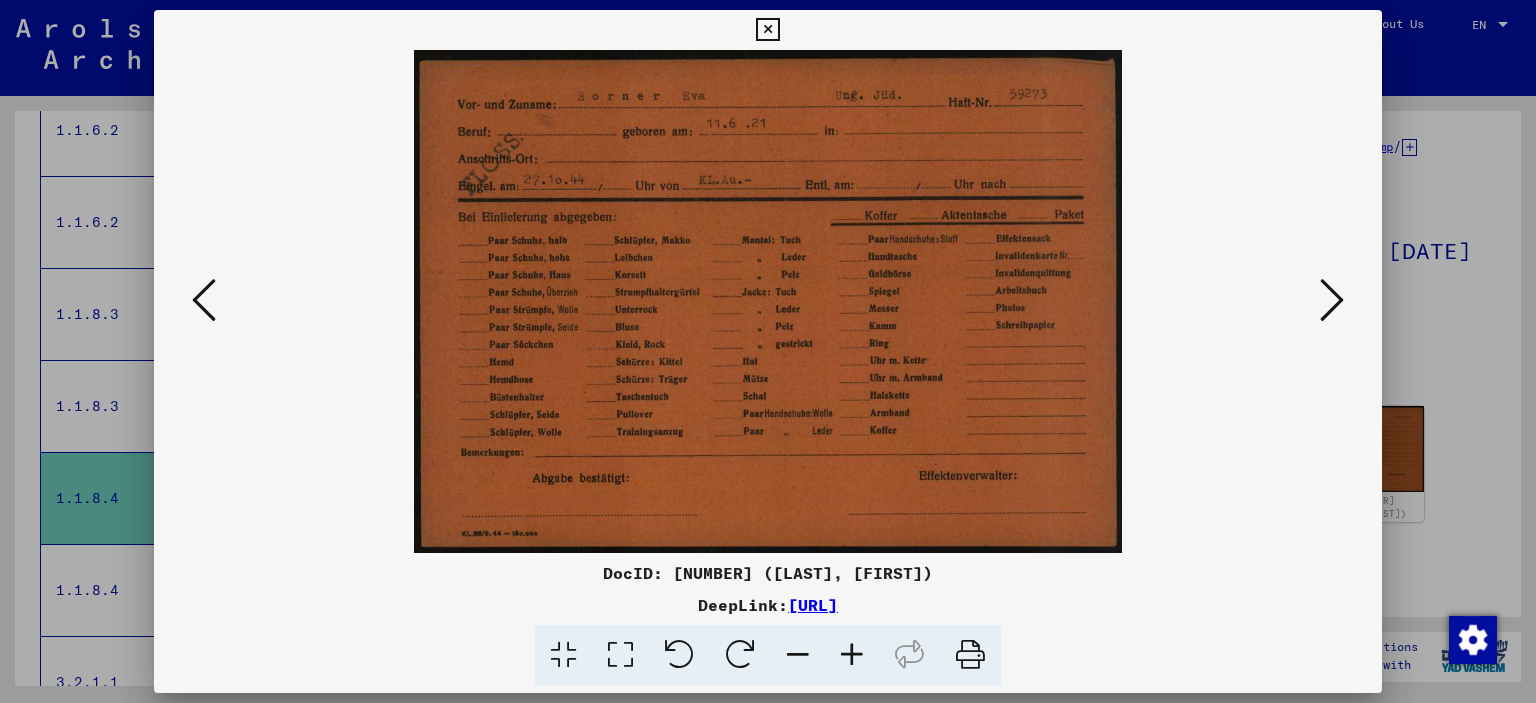 click at bounding box center [1332, 300] 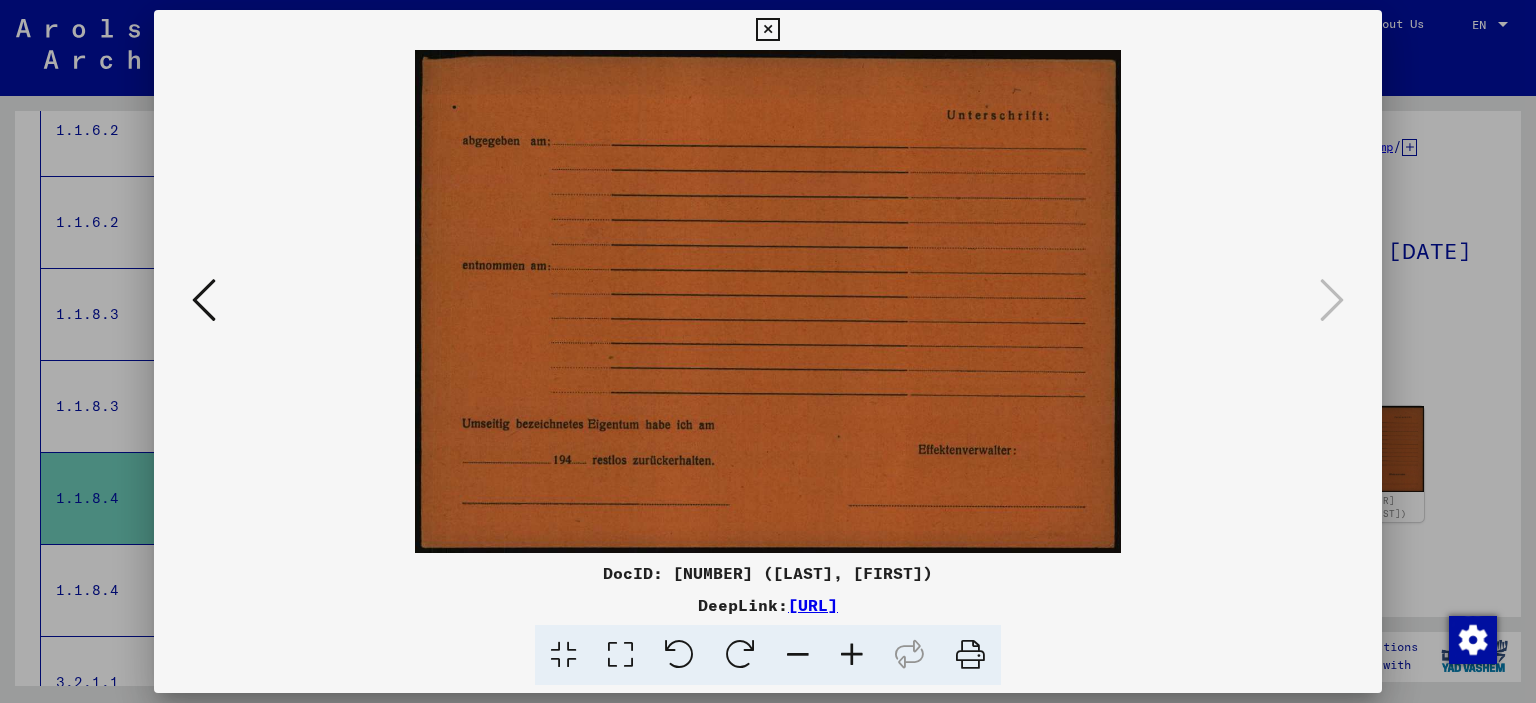 click at bounding box center [767, 30] 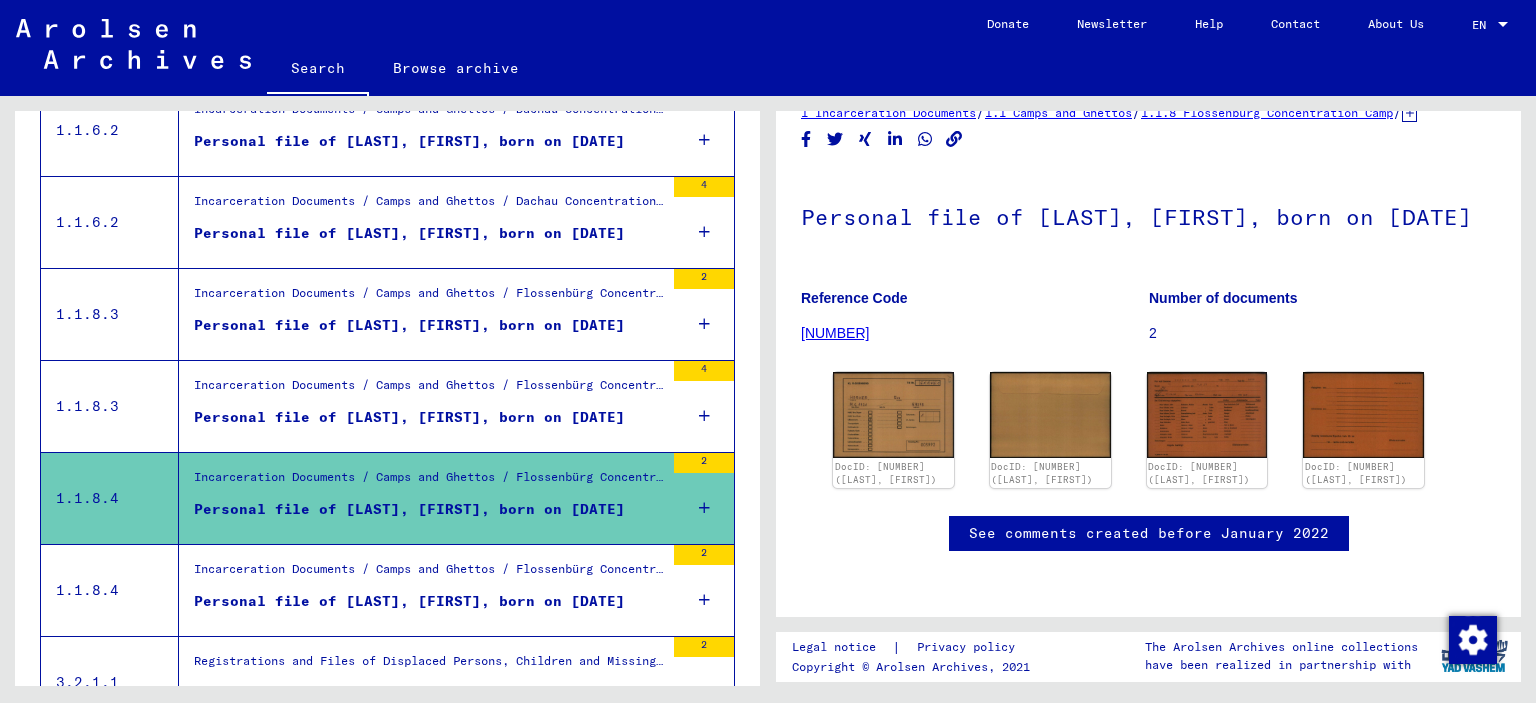 scroll, scrollTop: 300, scrollLeft: 0, axis: vertical 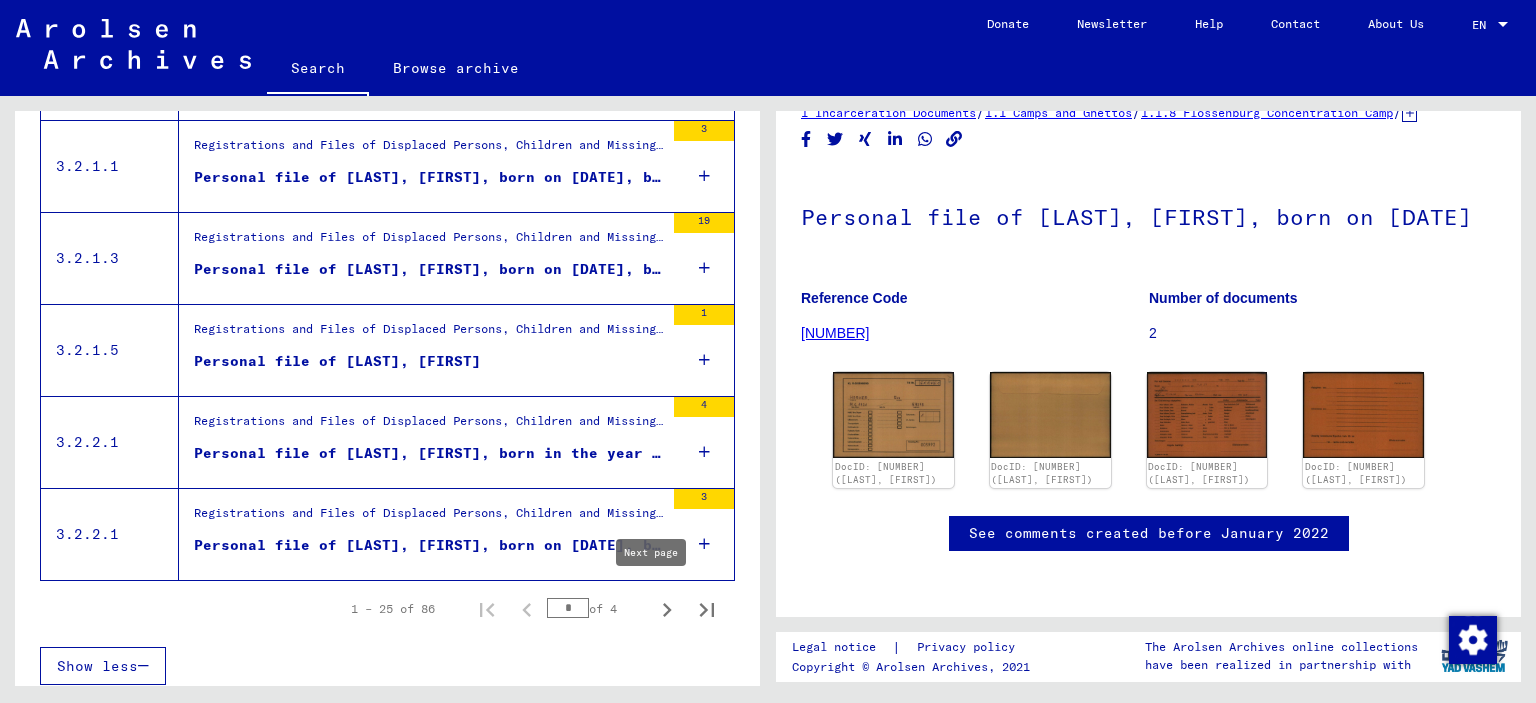 click 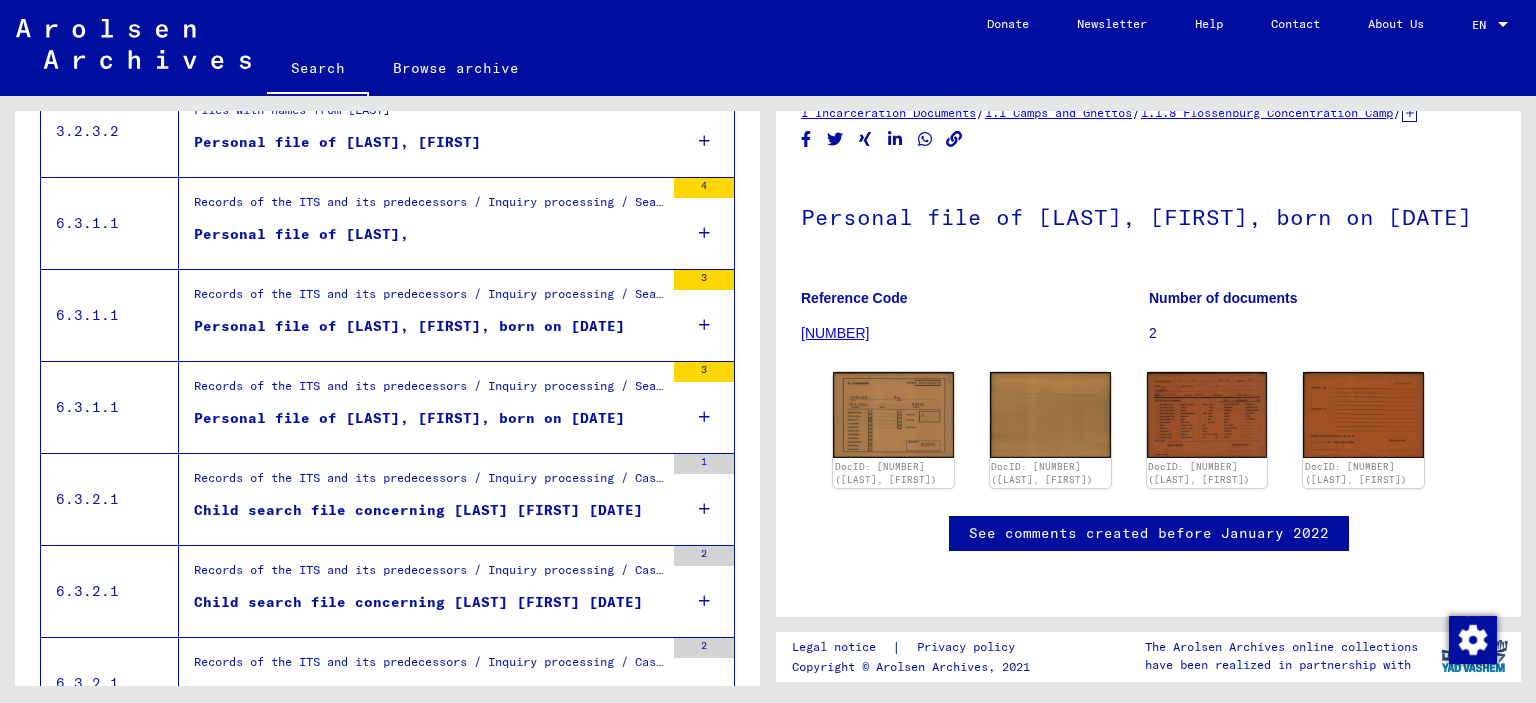 scroll, scrollTop: 421, scrollLeft: 0, axis: vertical 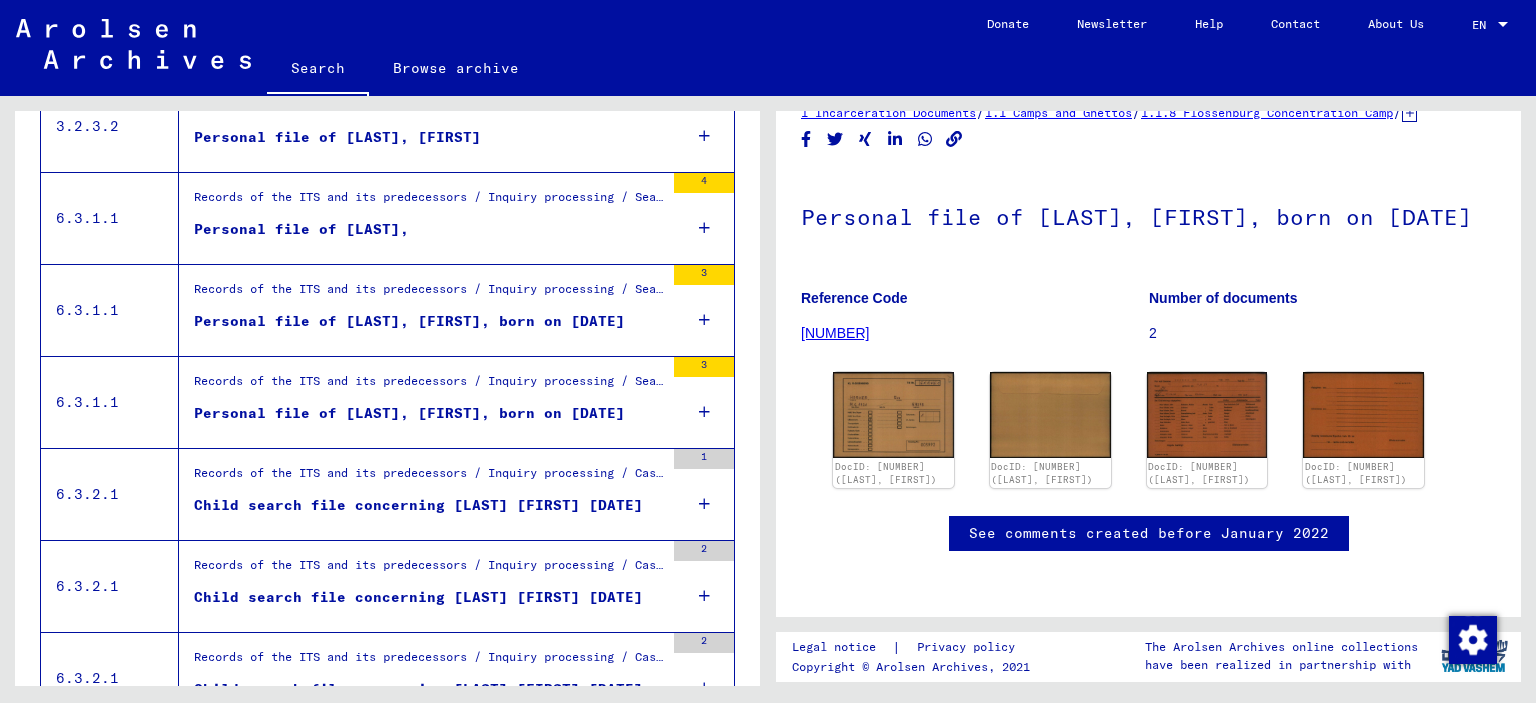 click on "Personal file of [LAST], [FIRST], born on [DATE]" at bounding box center [409, 321] 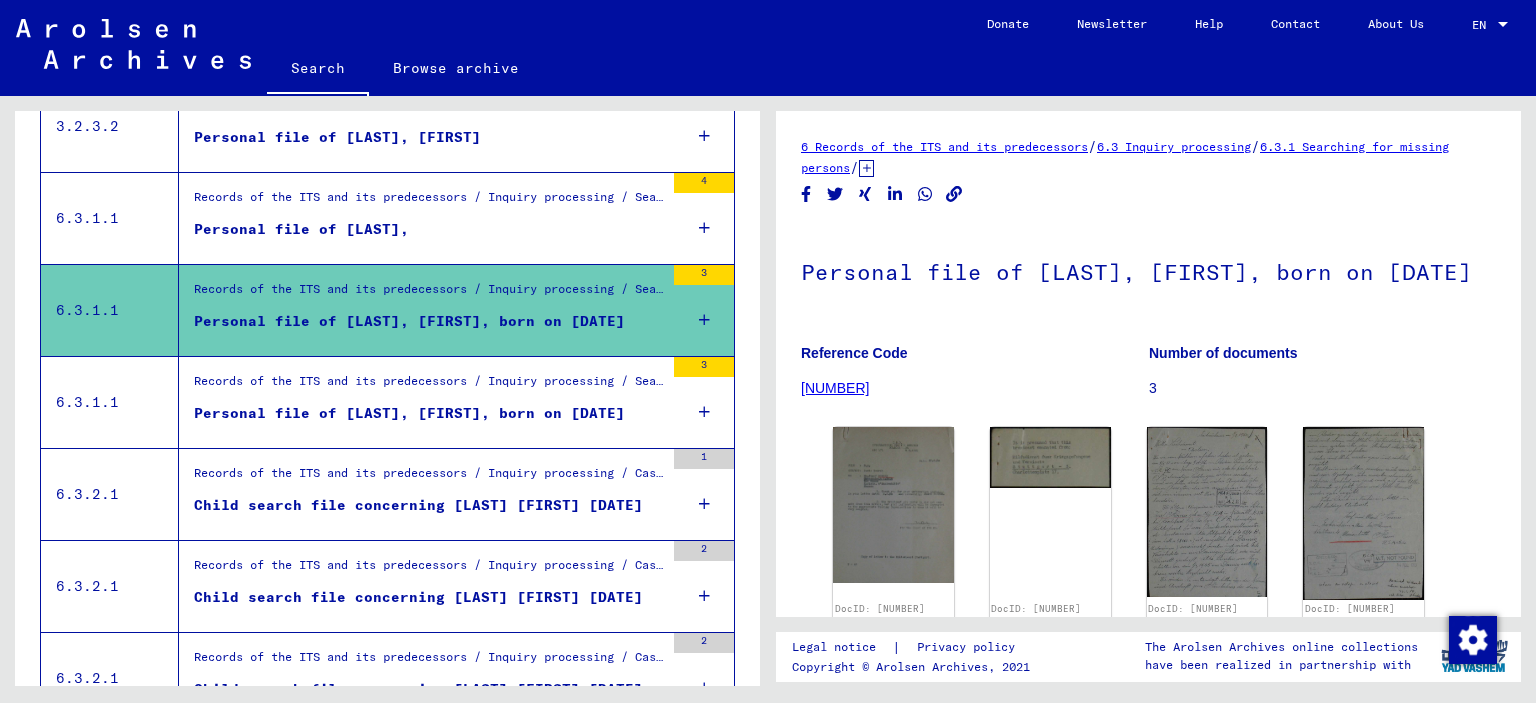 scroll, scrollTop: 0, scrollLeft: 0, axis: both 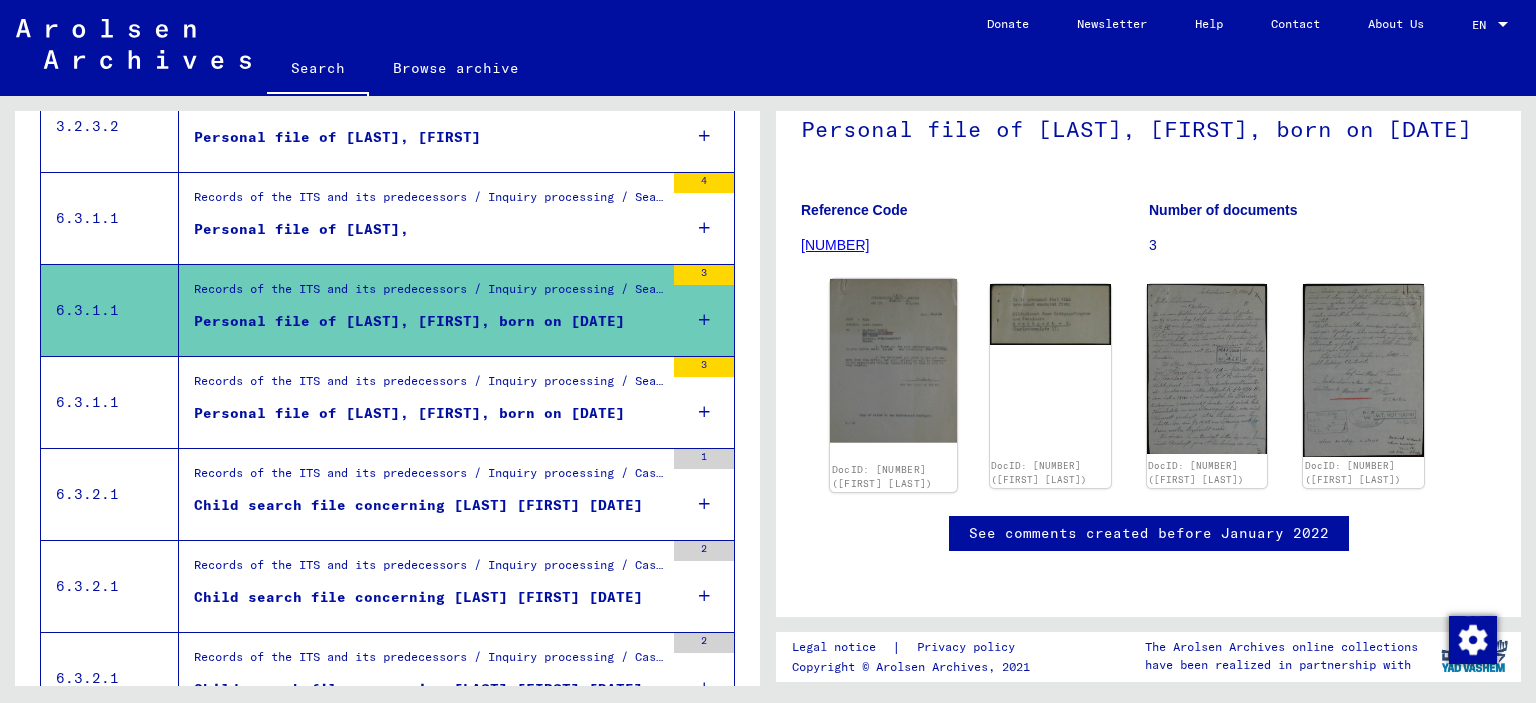 click 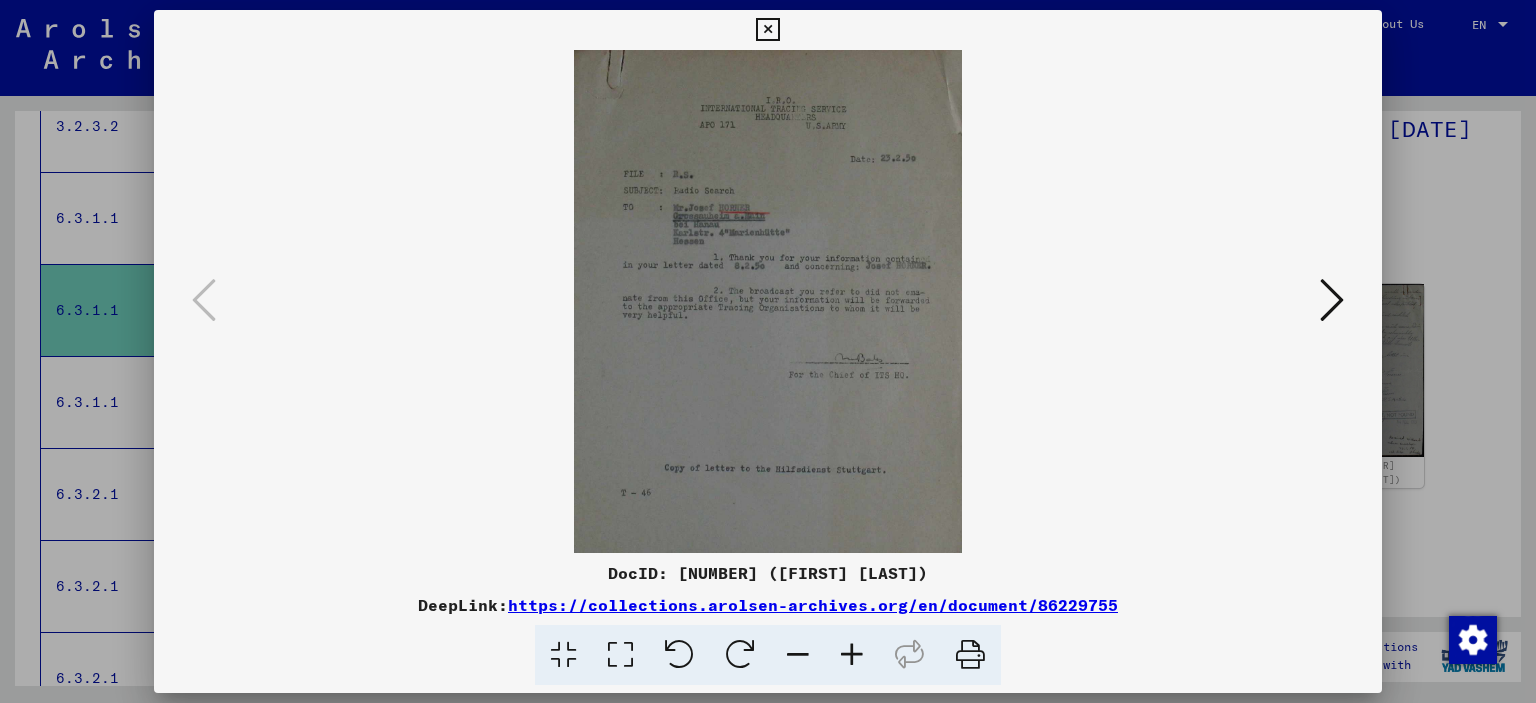 click at bounding box center (852, 655) 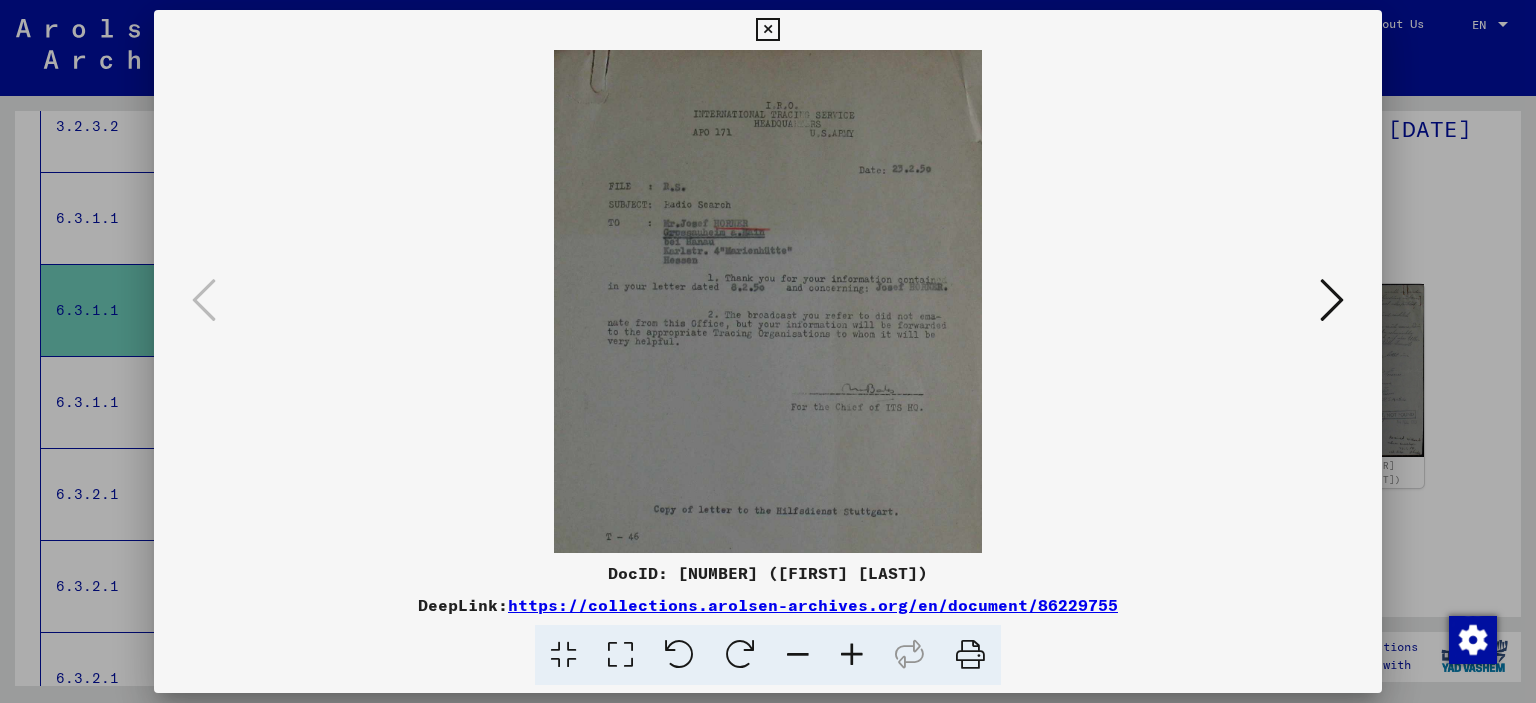 click at bounding box center (852, 655) 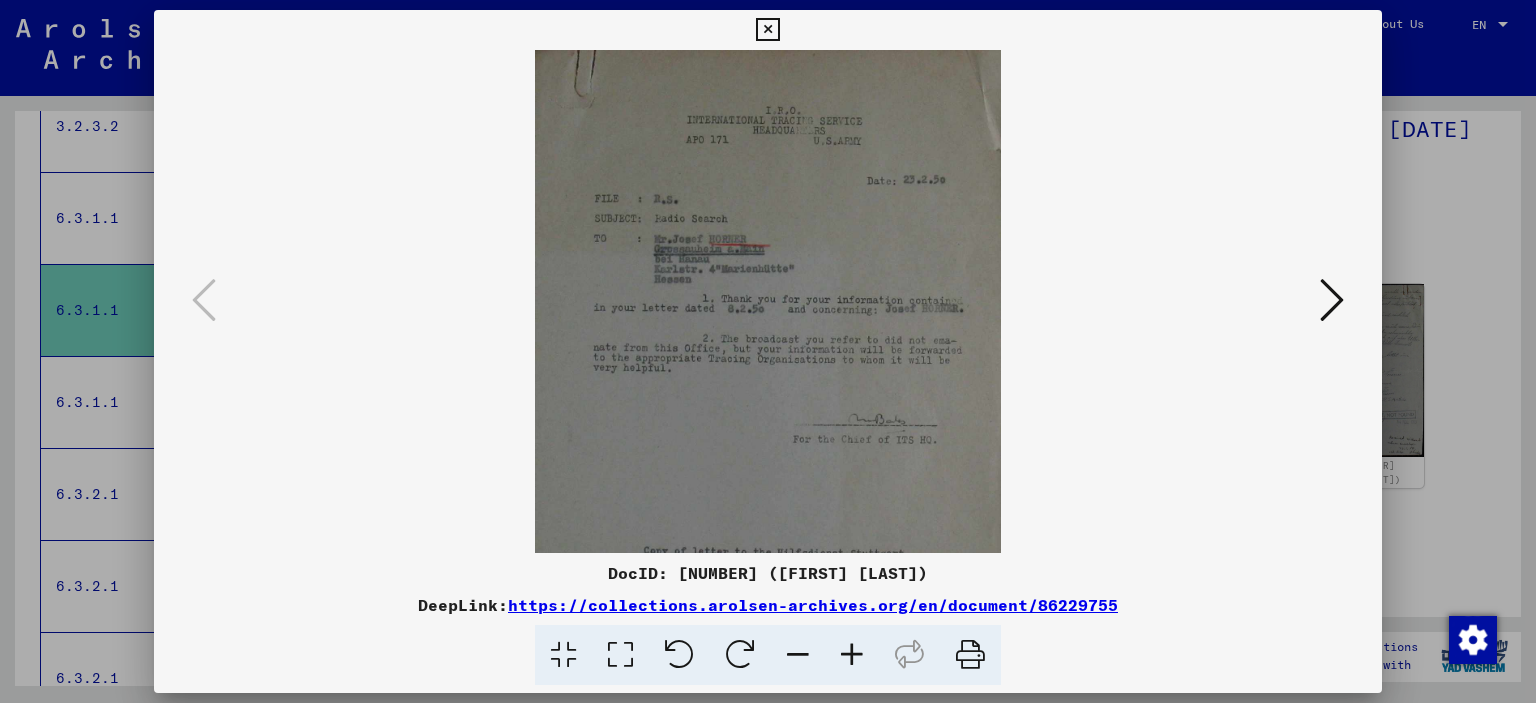 click at bounding box center (1332, 300) 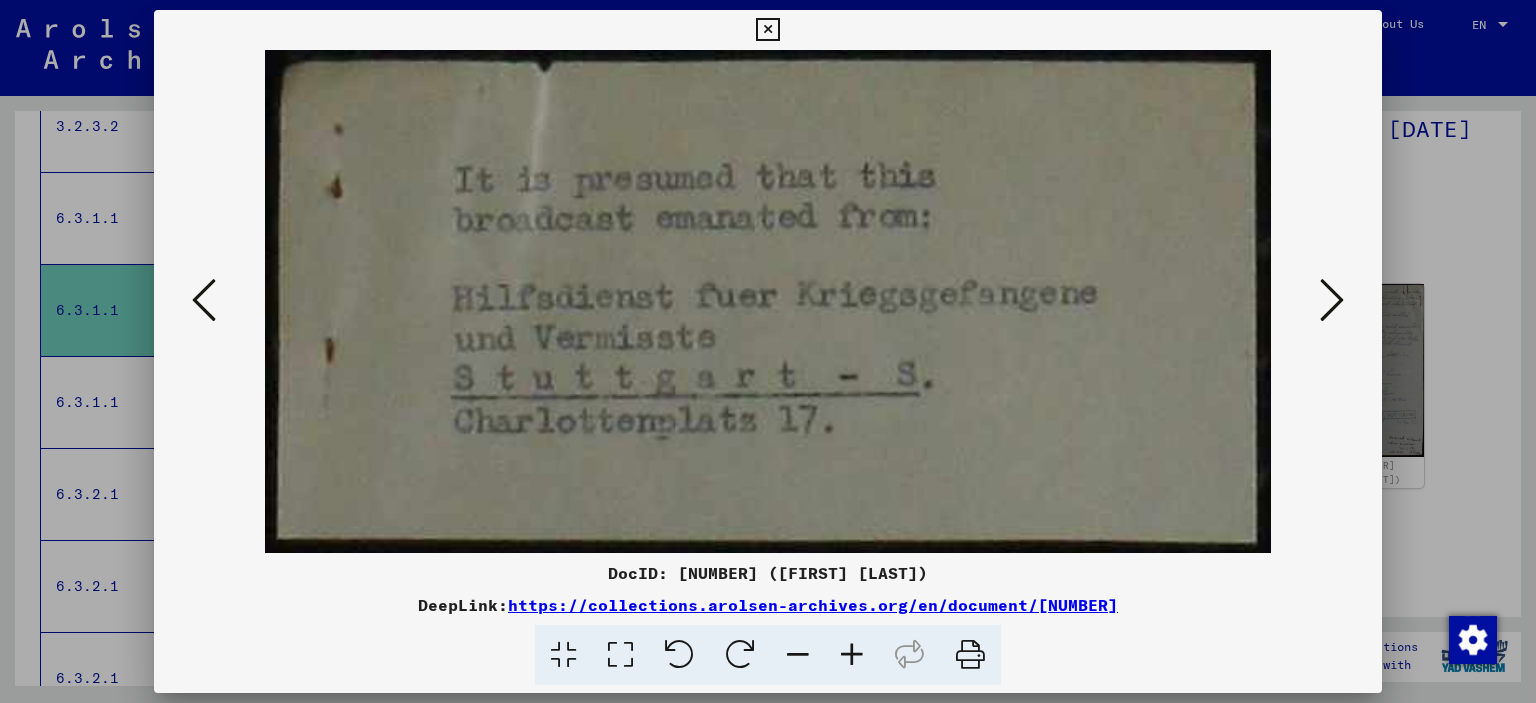 click at bounding box center (1332, 300) 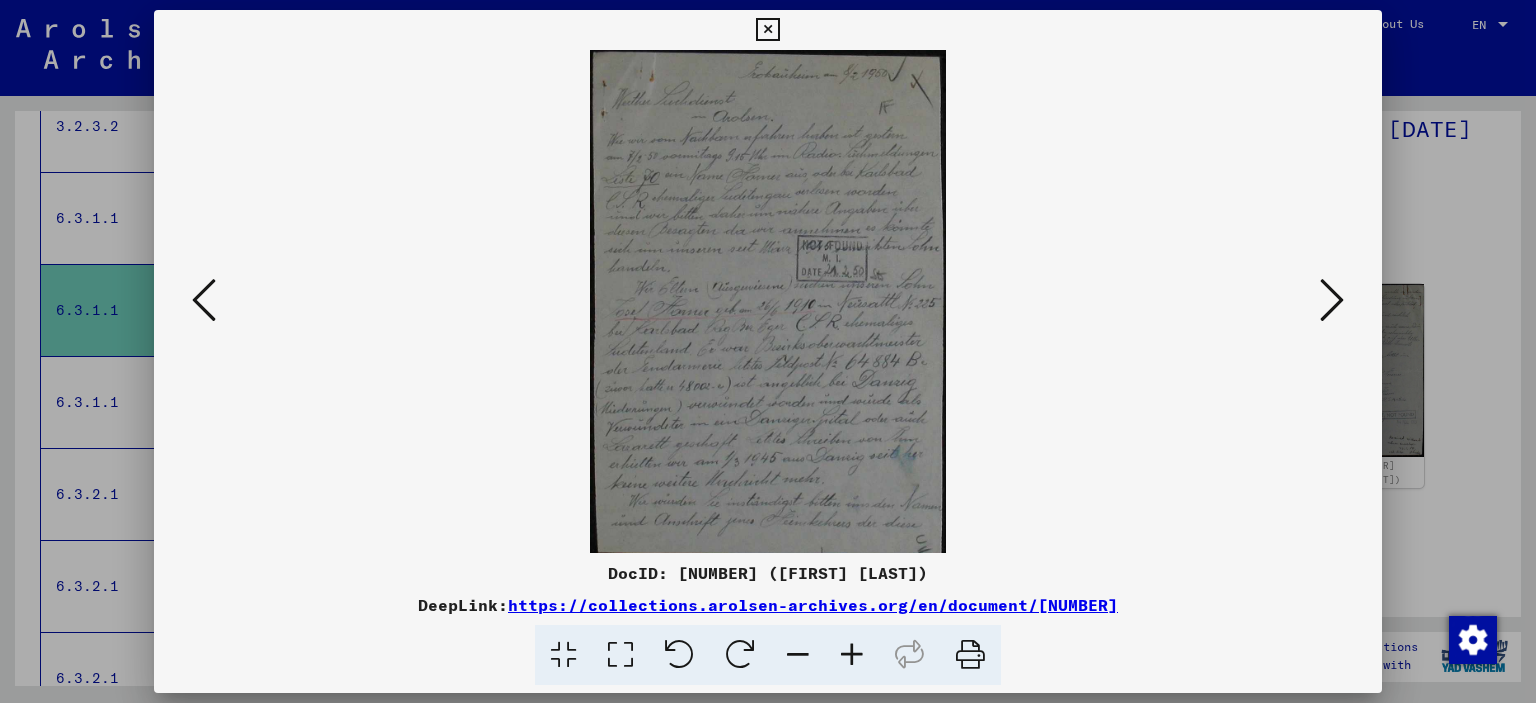 click at bounding box center (852, 655) 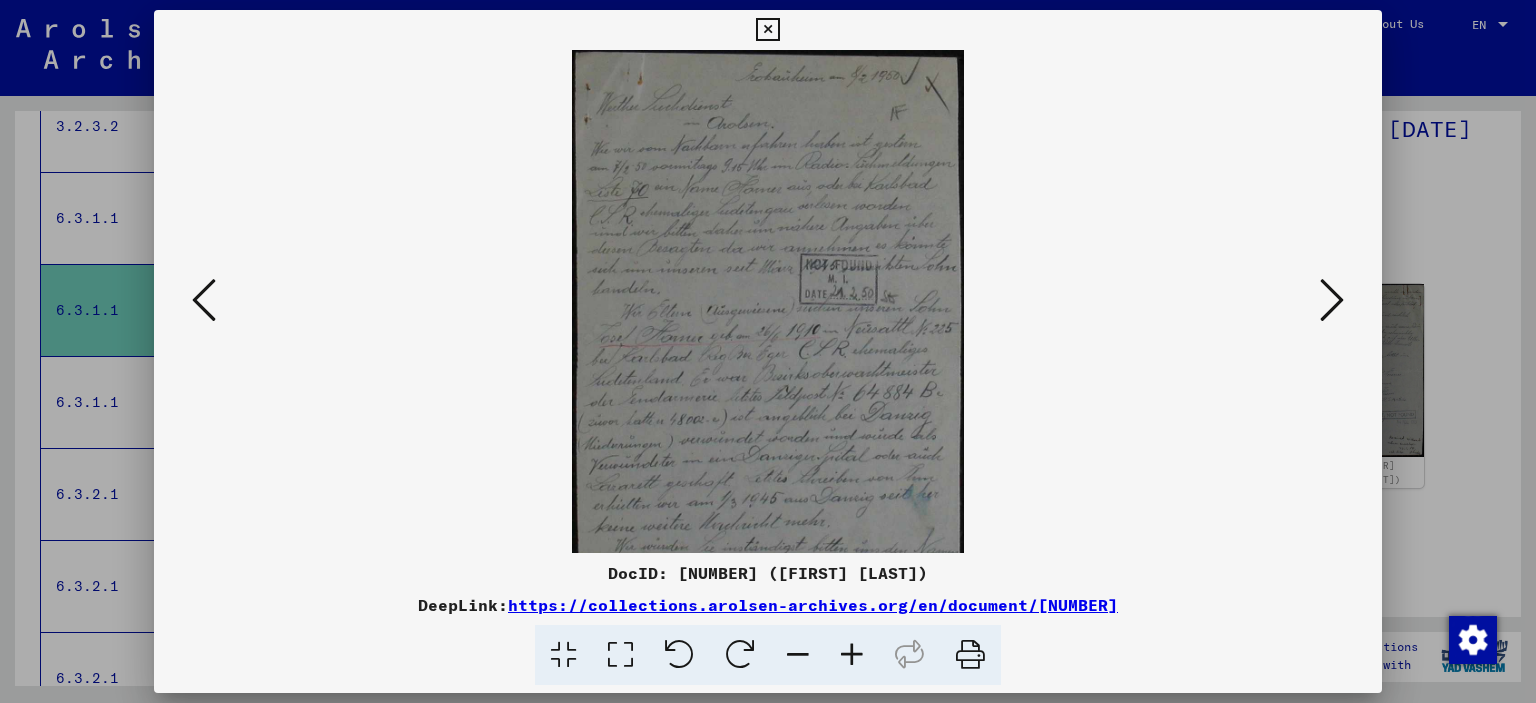 click at bounding box center (852, 655) 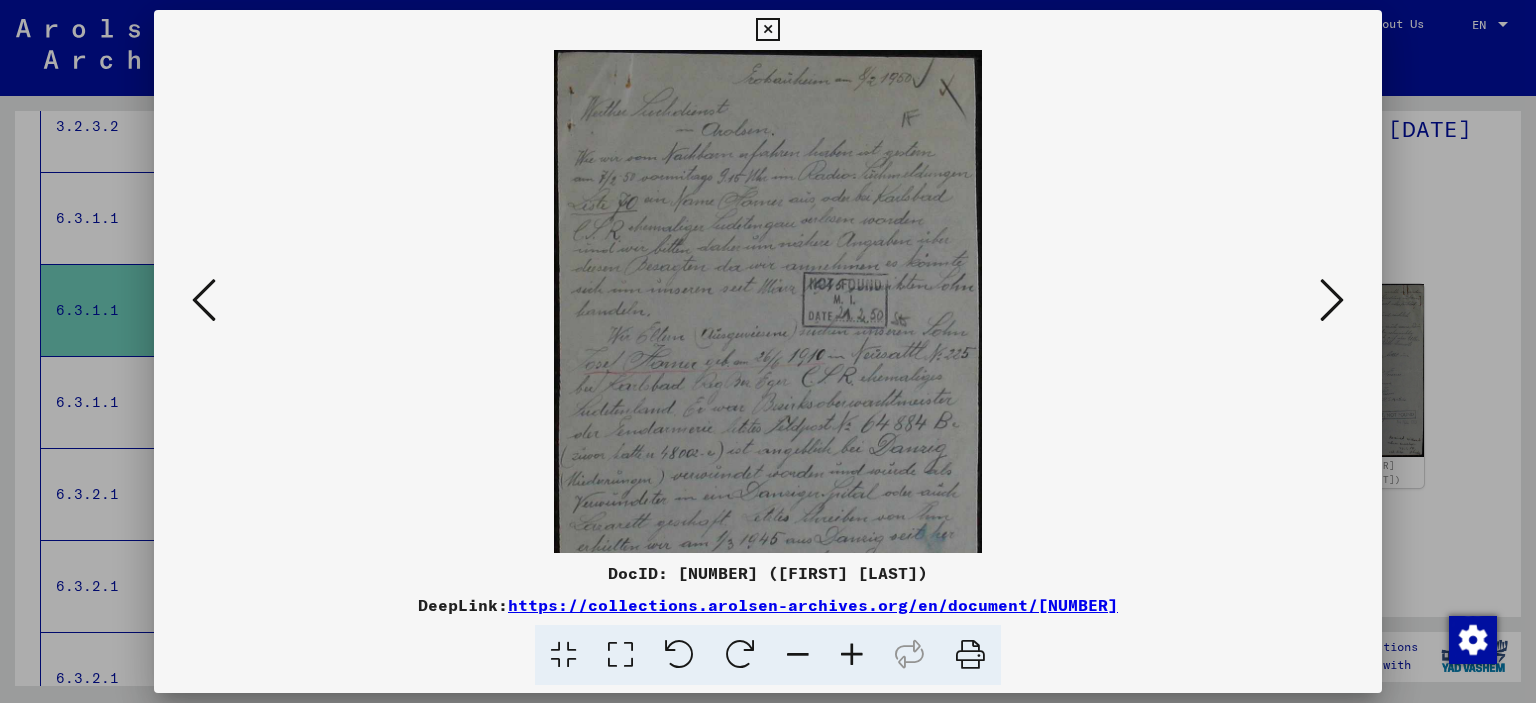 click at bounding box center (852, 655) 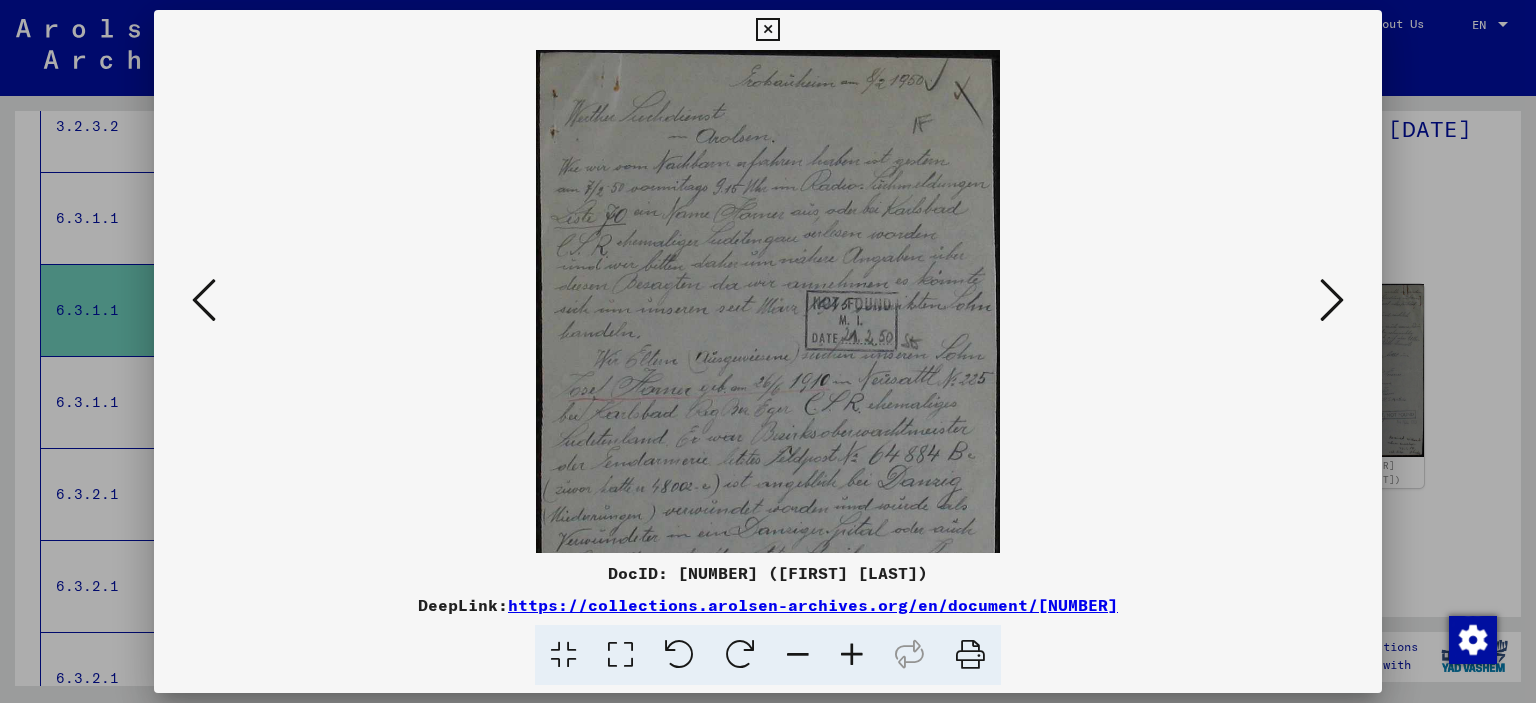 click at bounding box center [1332, 300] 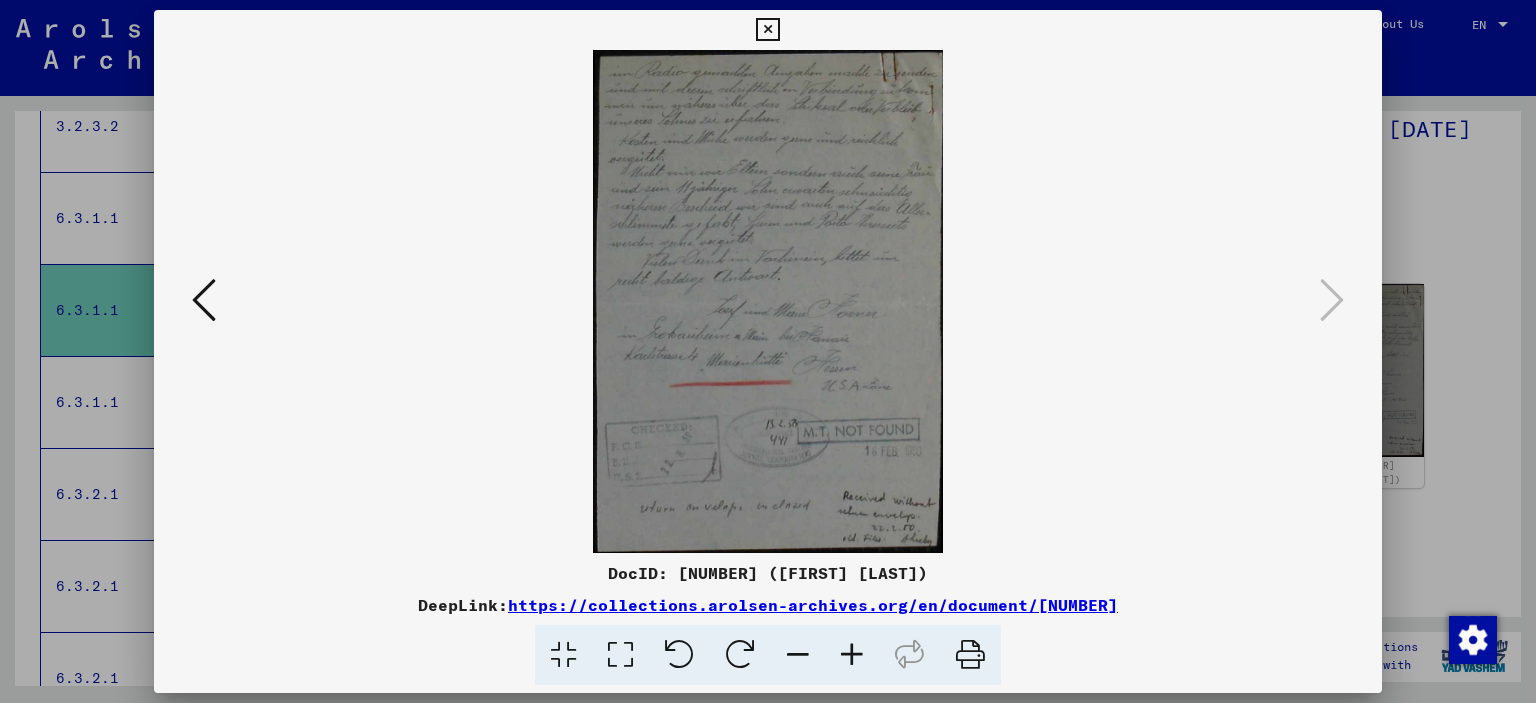 click at bounding box center [852, 655] 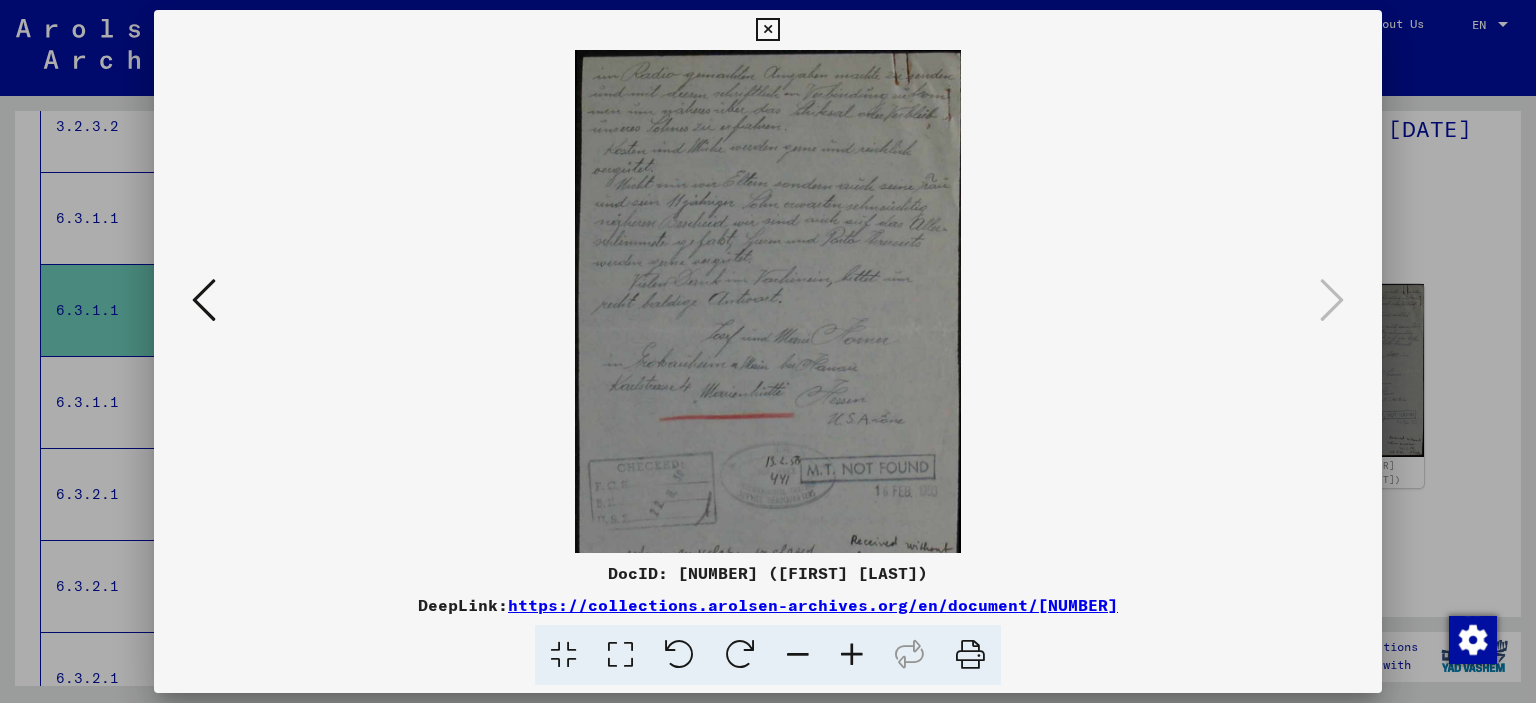 click at bounding box center [852, 655] 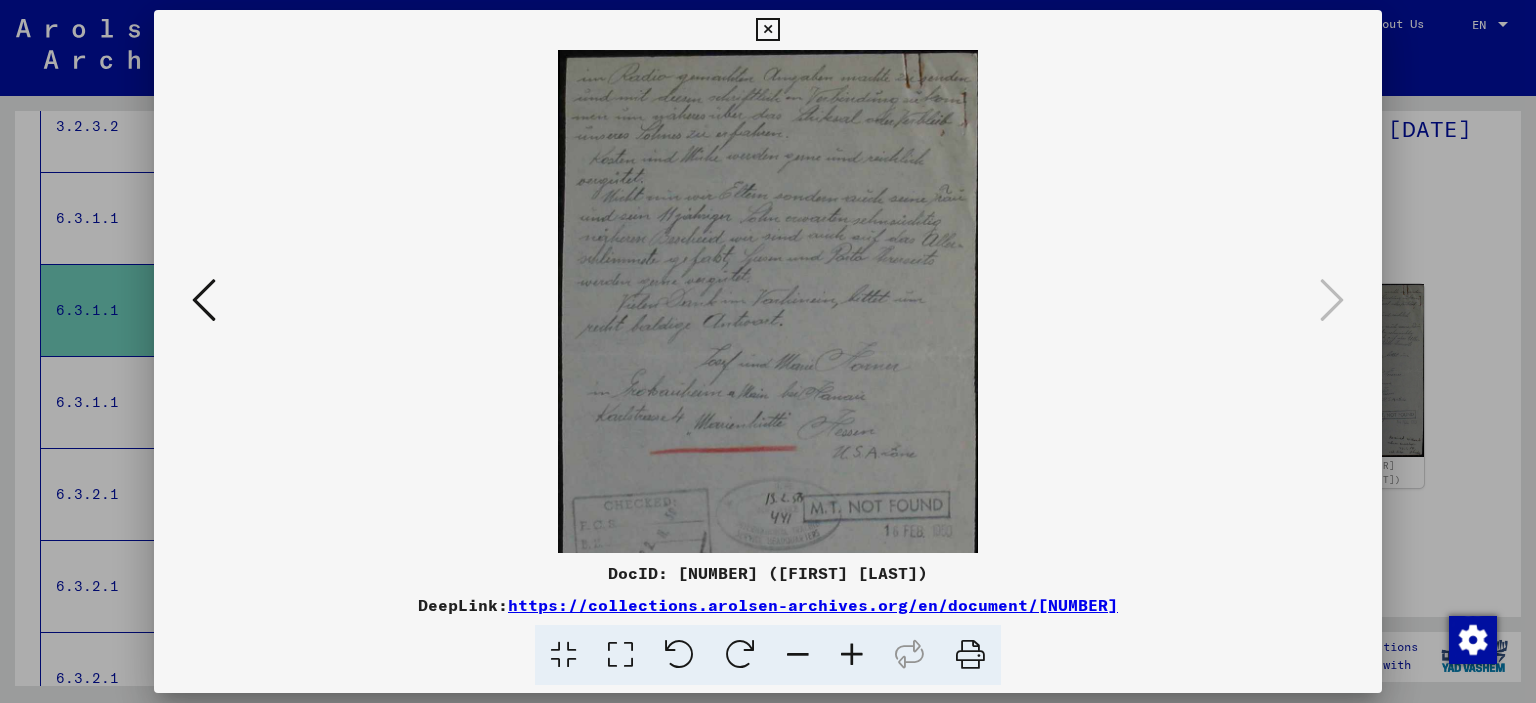 click at bounding box center [852, 655] 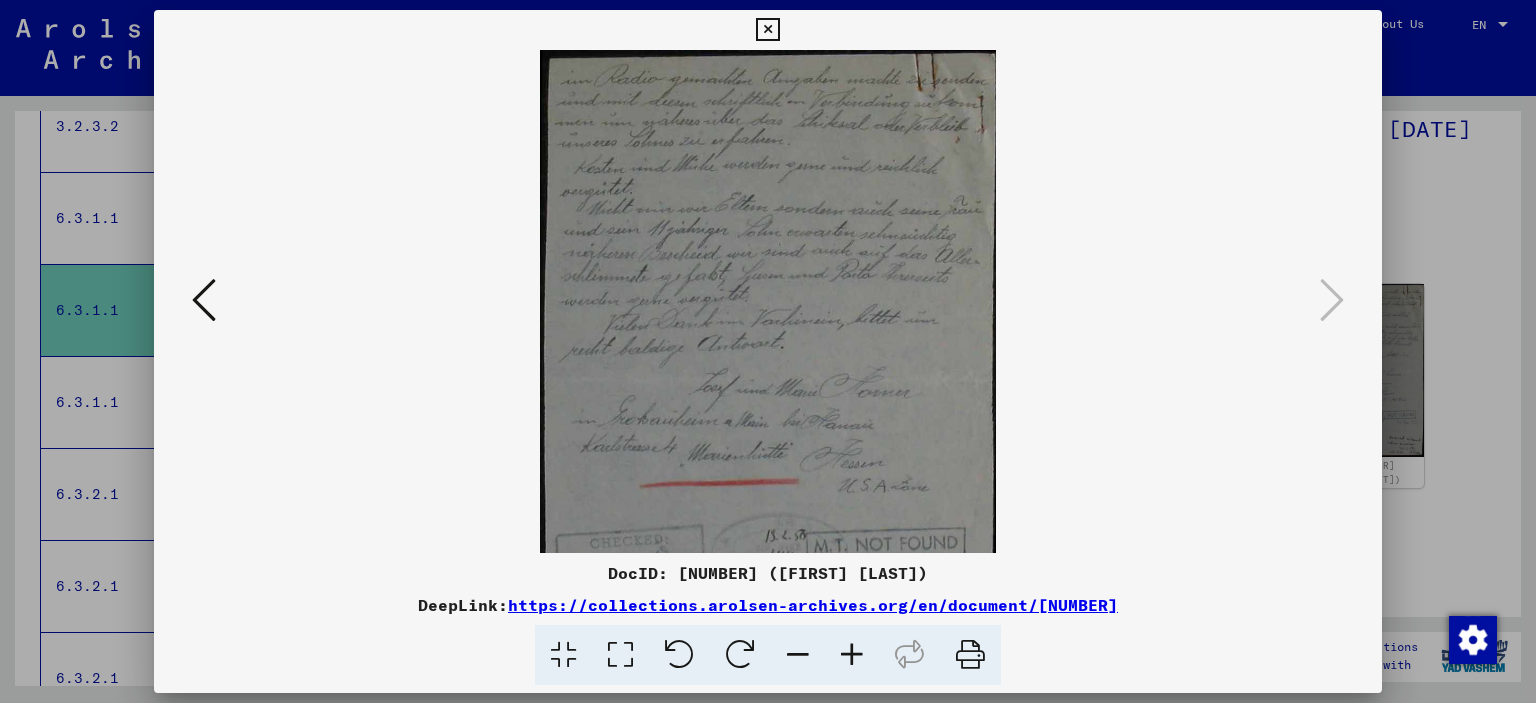 click at bounding box center (852, 655) 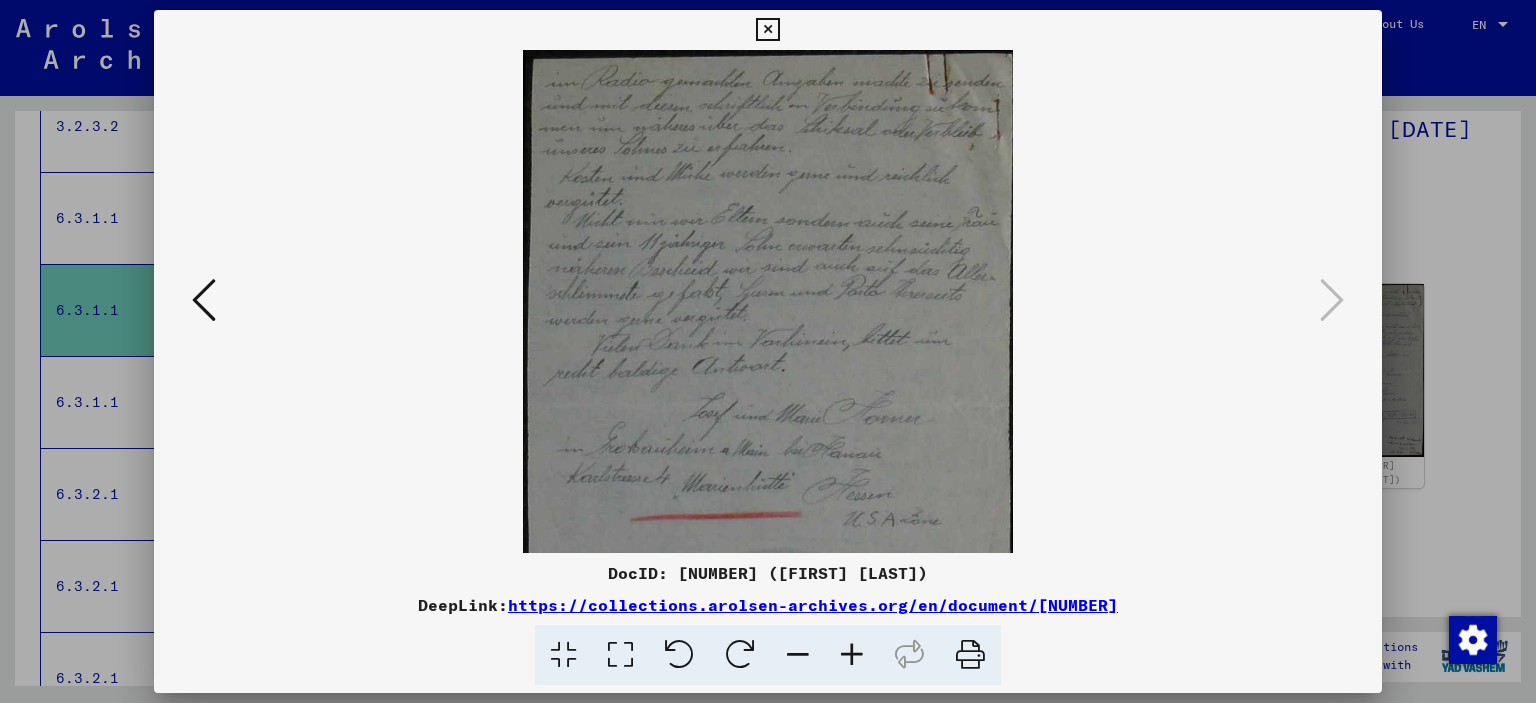 click at bounding box center [767, 30] 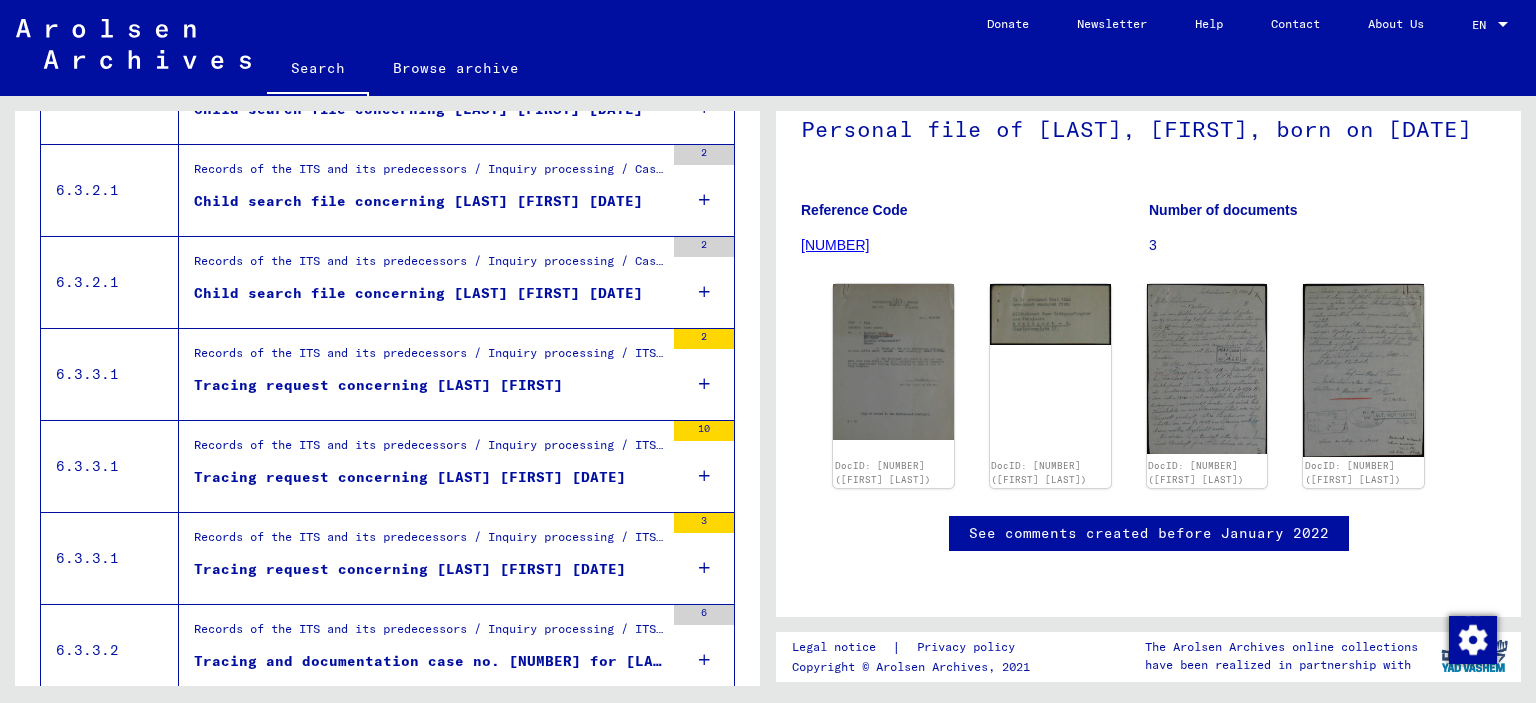 scroll, scrollTop: 821, scrollLeft: 0, axis: vertical 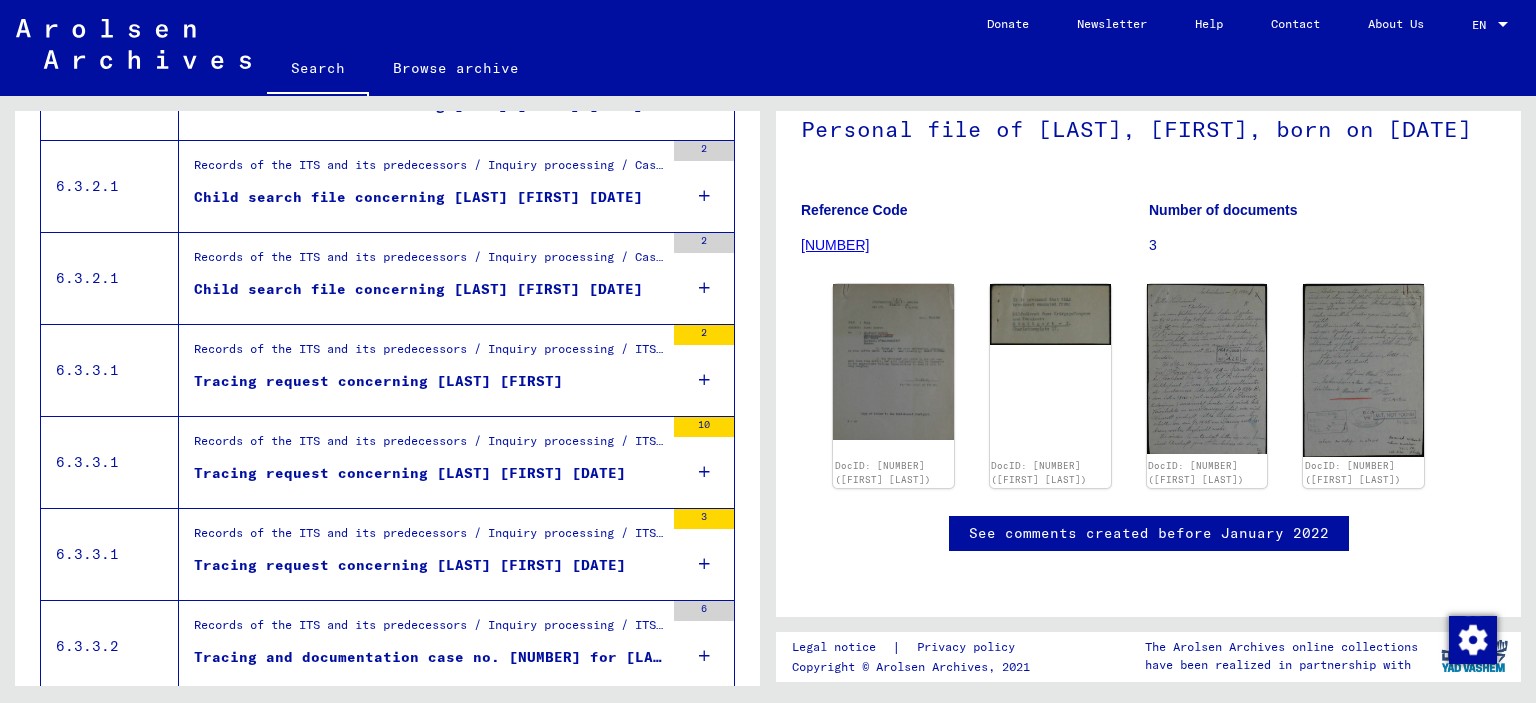 click on "Tracing request concerning [LAST] [FIRST]" at bounding box center [378, 381] 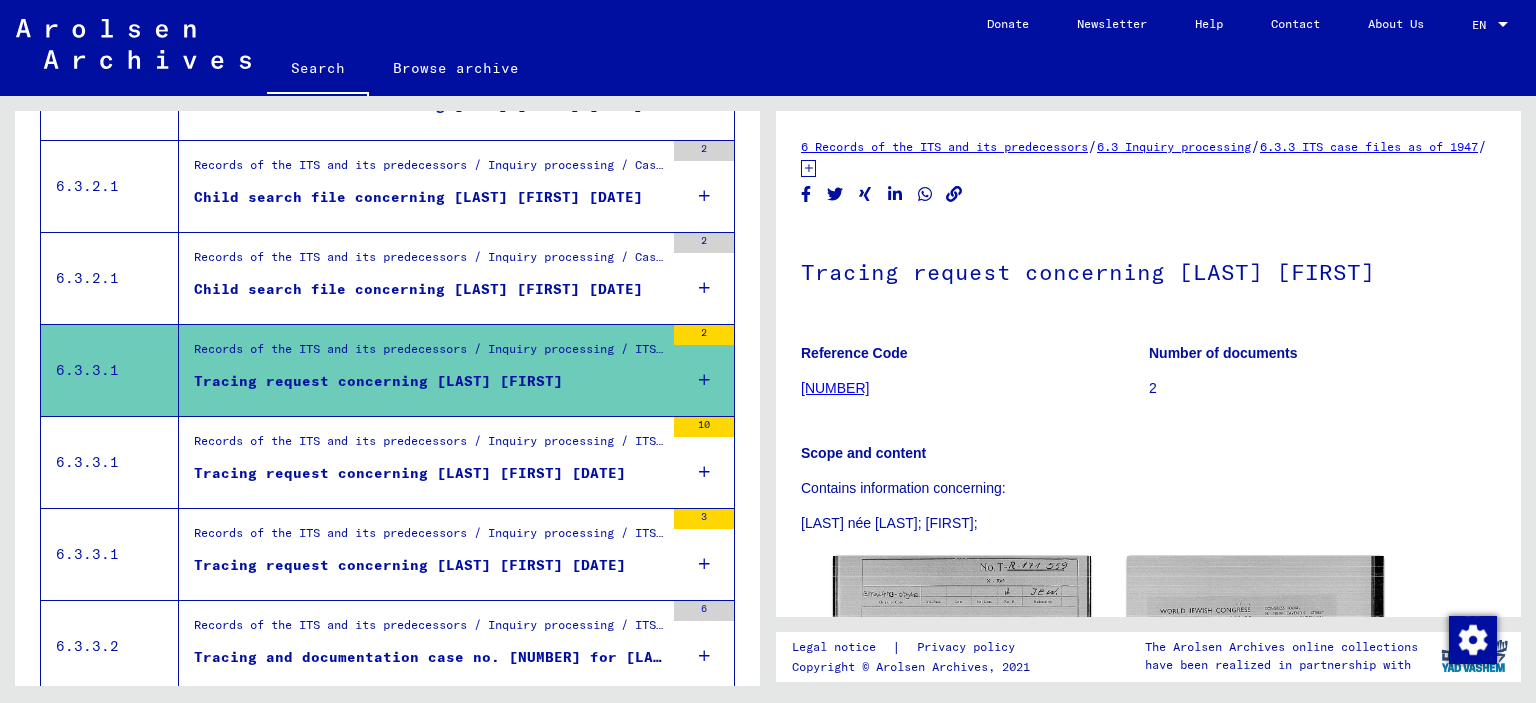 scroll, scrollTop: 0, scrollLeft: 0, axis: both 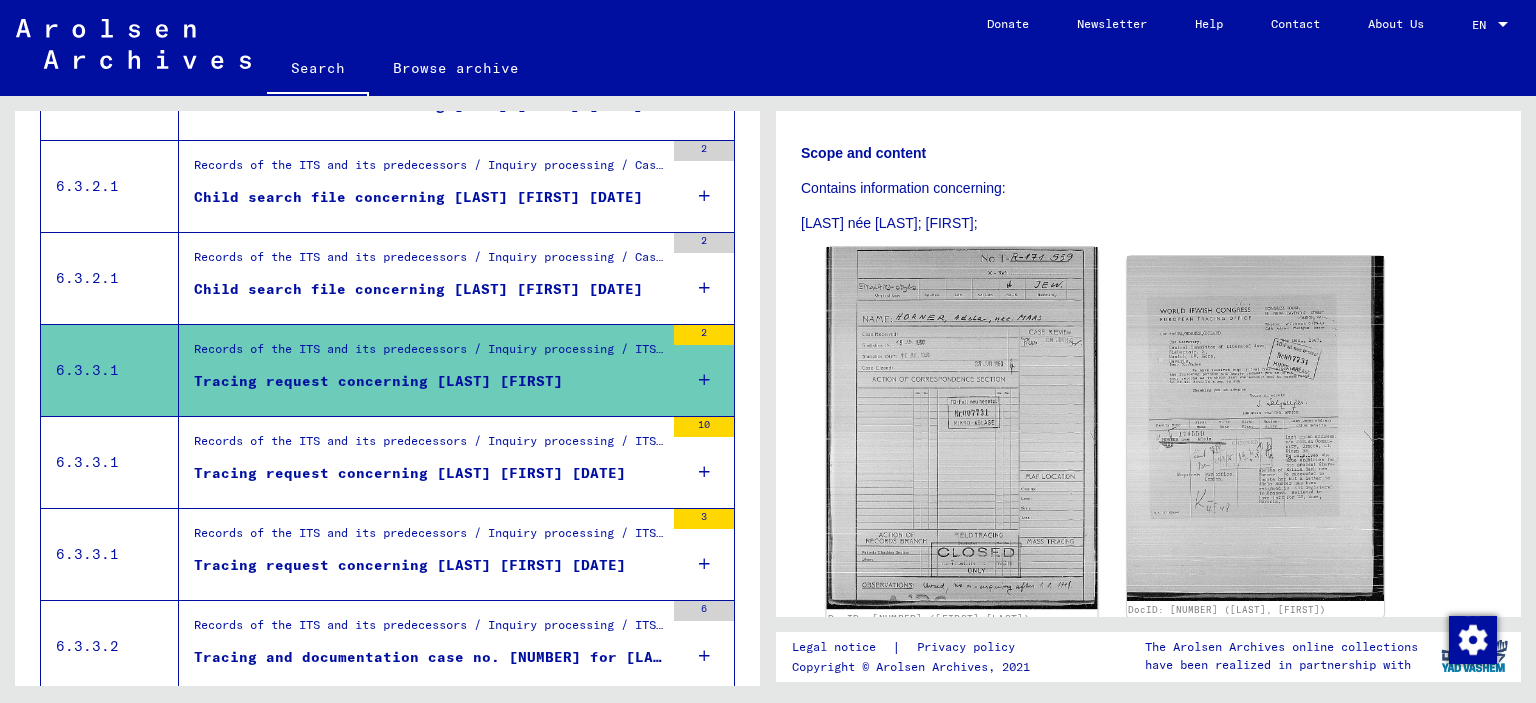 click 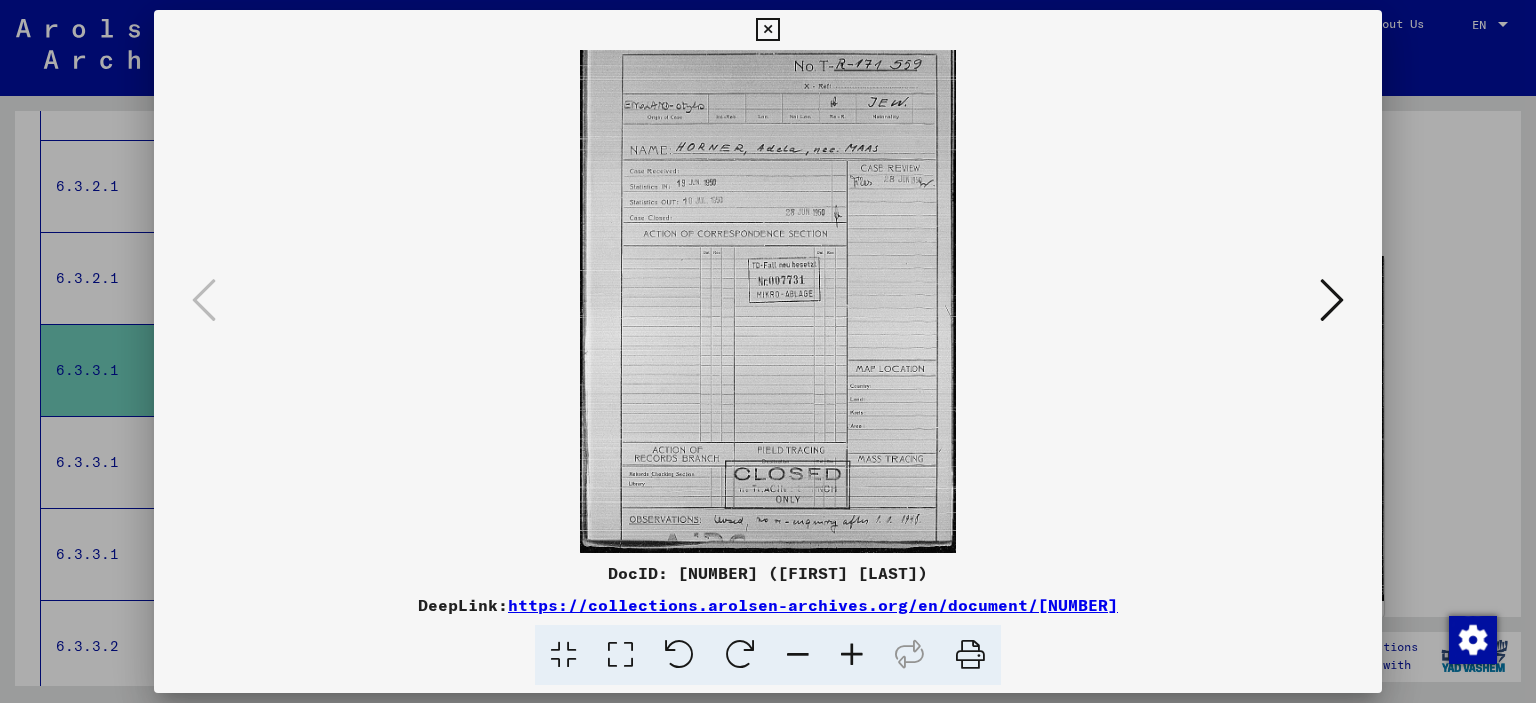 click at bounding box center (1332, 300) 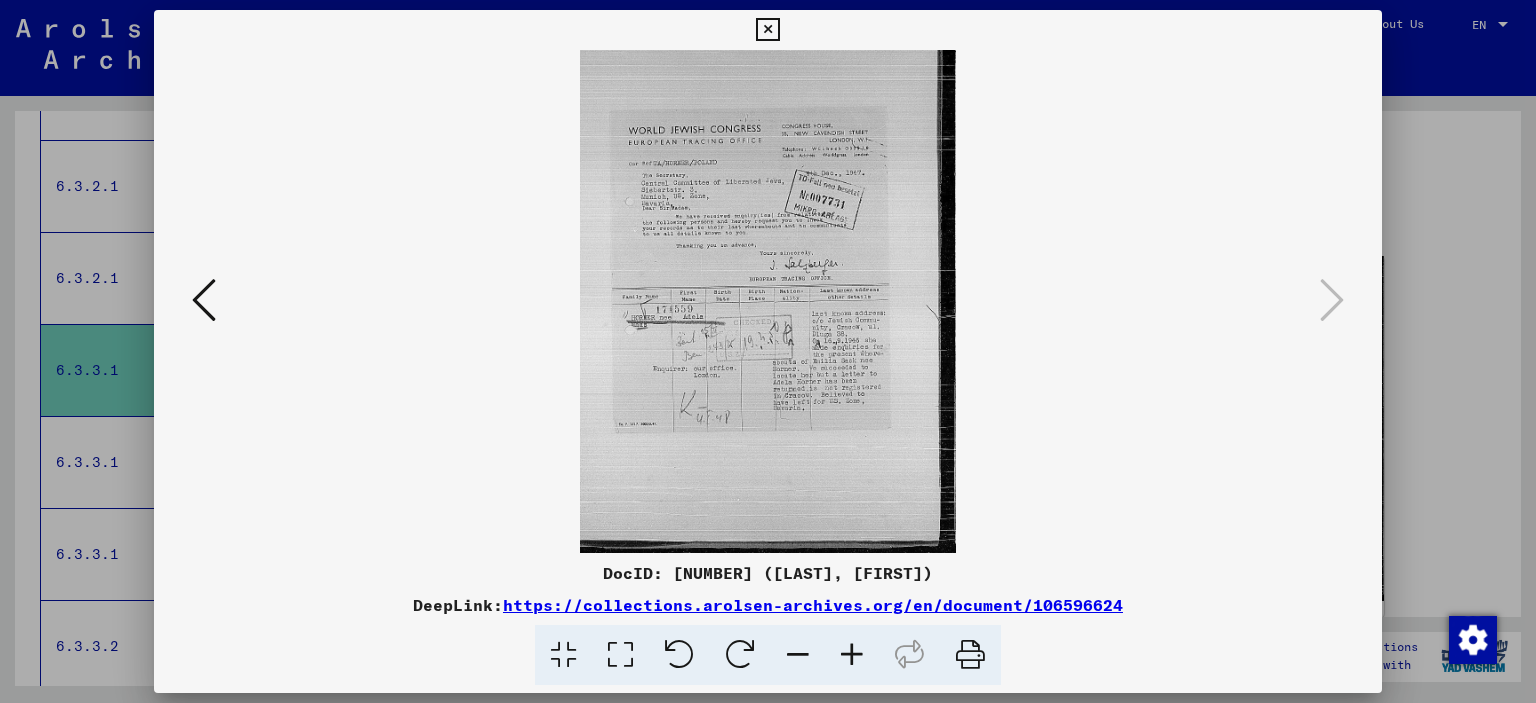 click at bounding box center [852, 655] 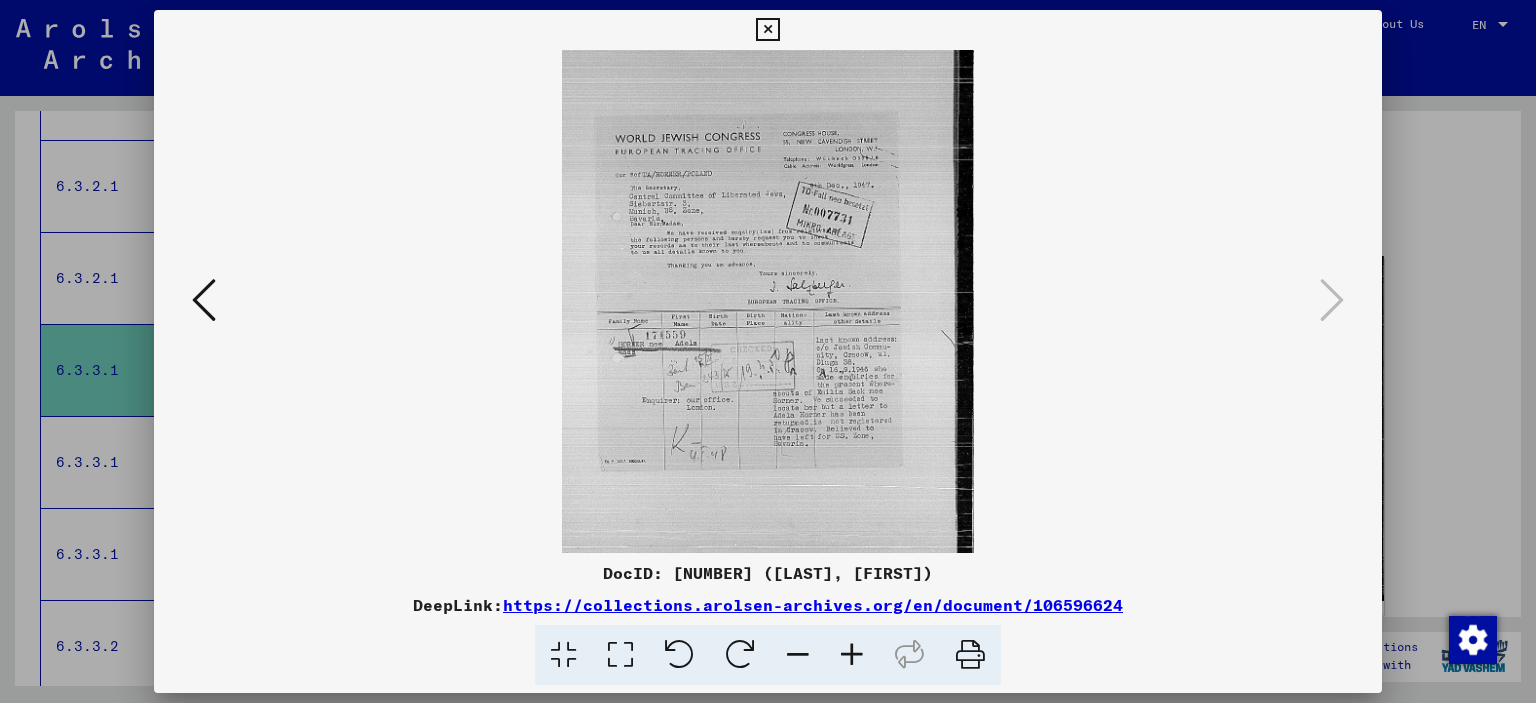 click at bounding box center [852, 655] 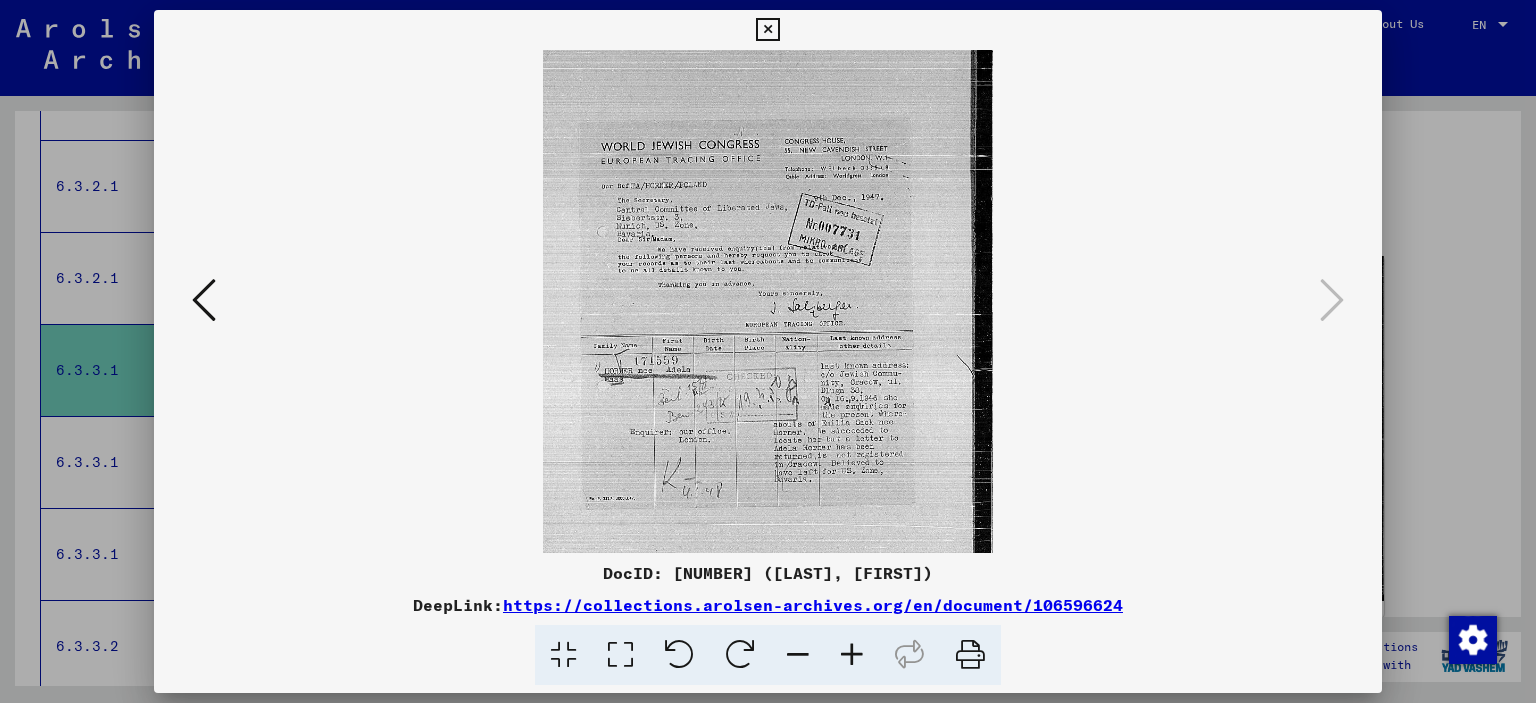 click at bounding box center [852, 655] 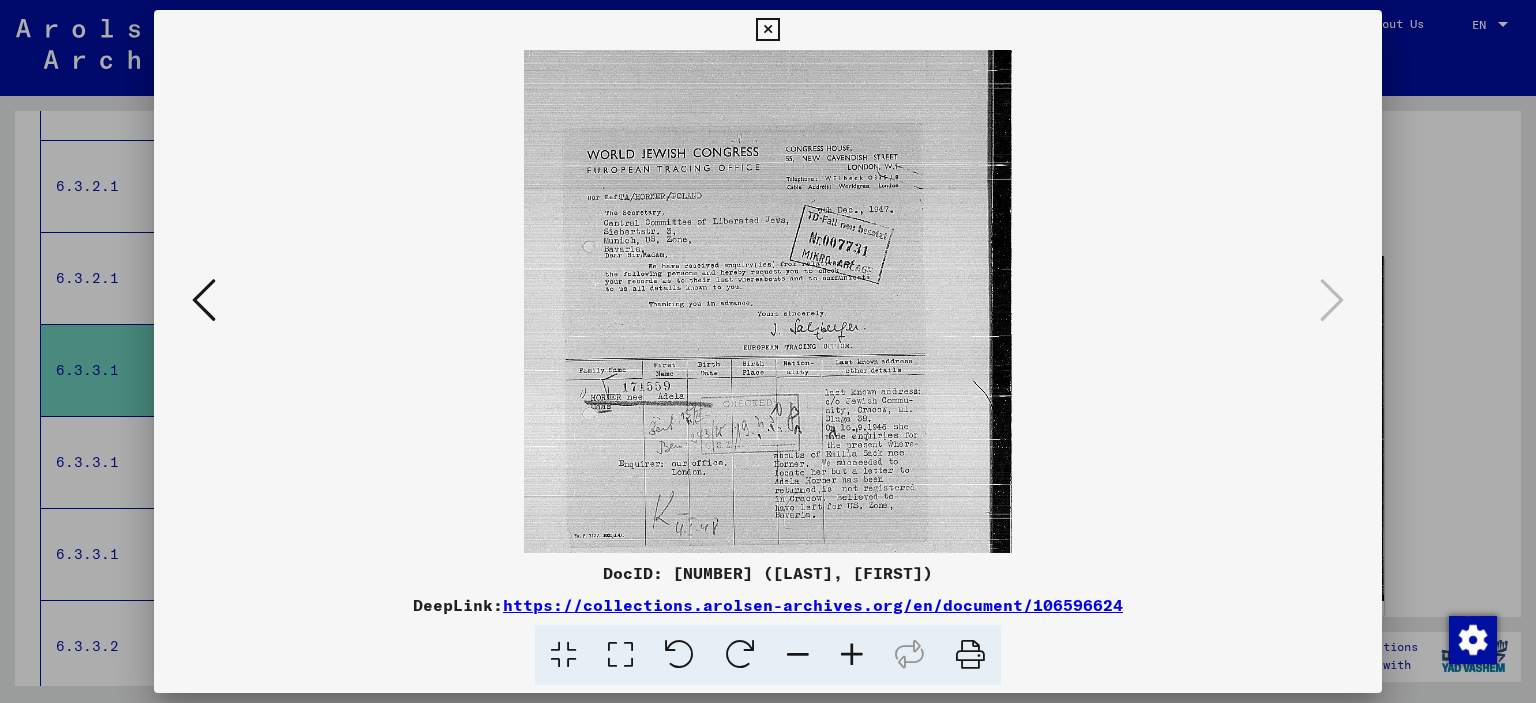 click at bounding box center [852, 655] 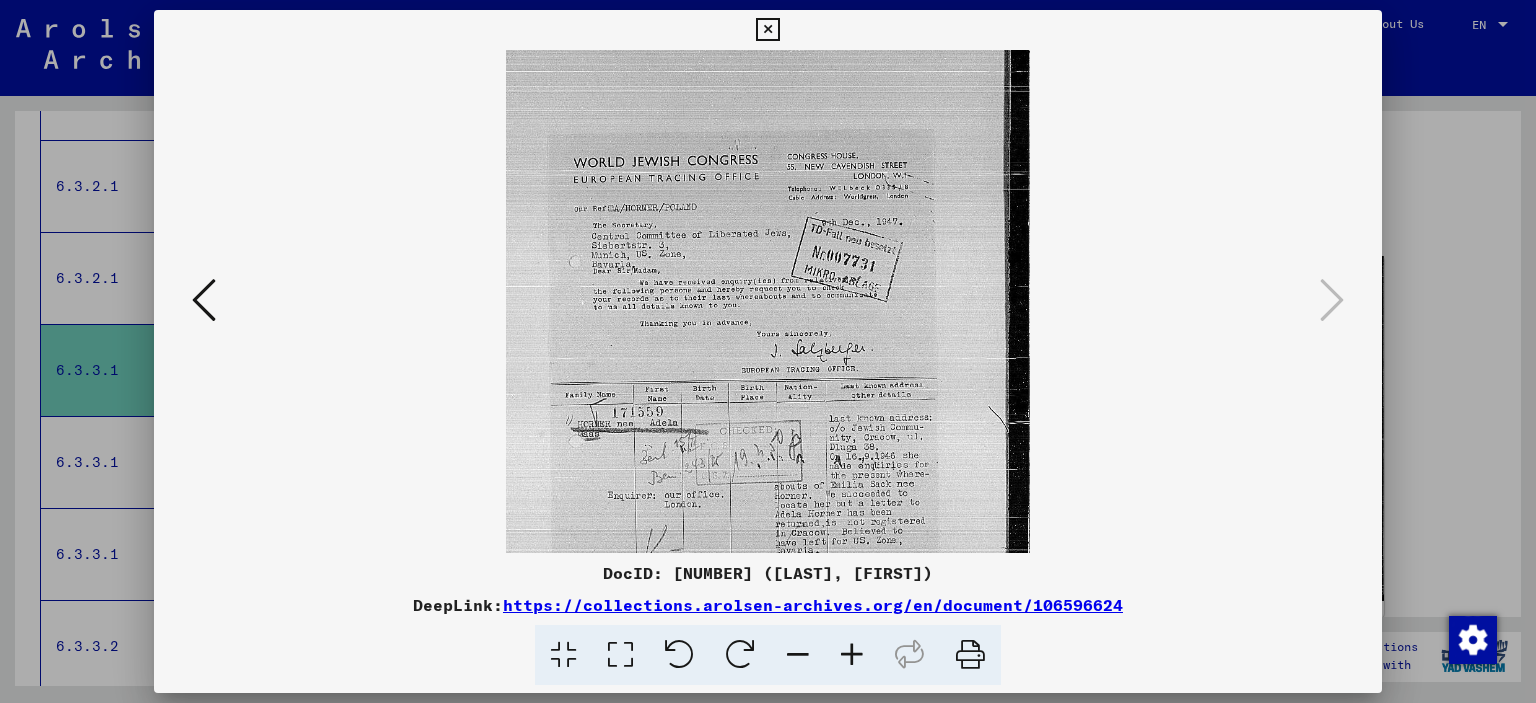 click at bounding box center [852, 655] 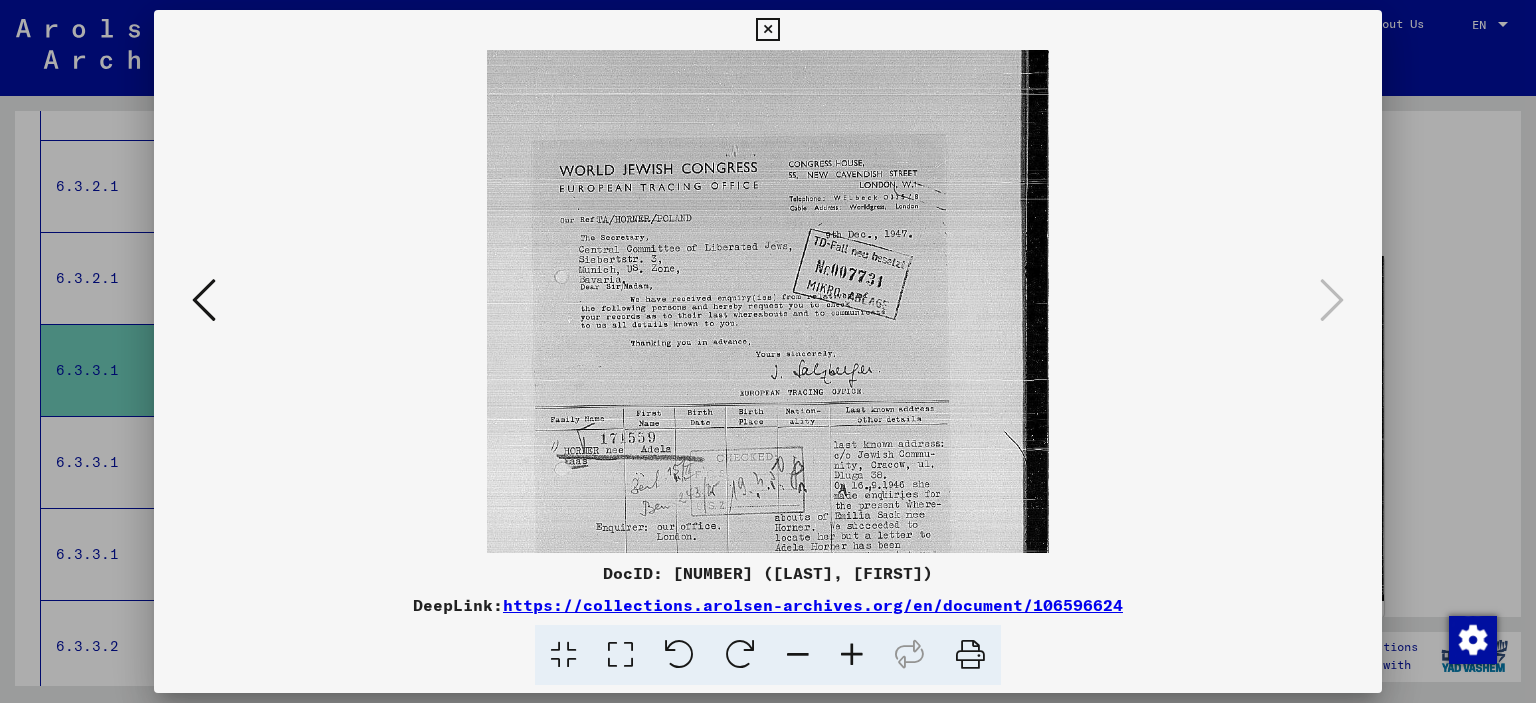 click at bounding box center [767, 30] 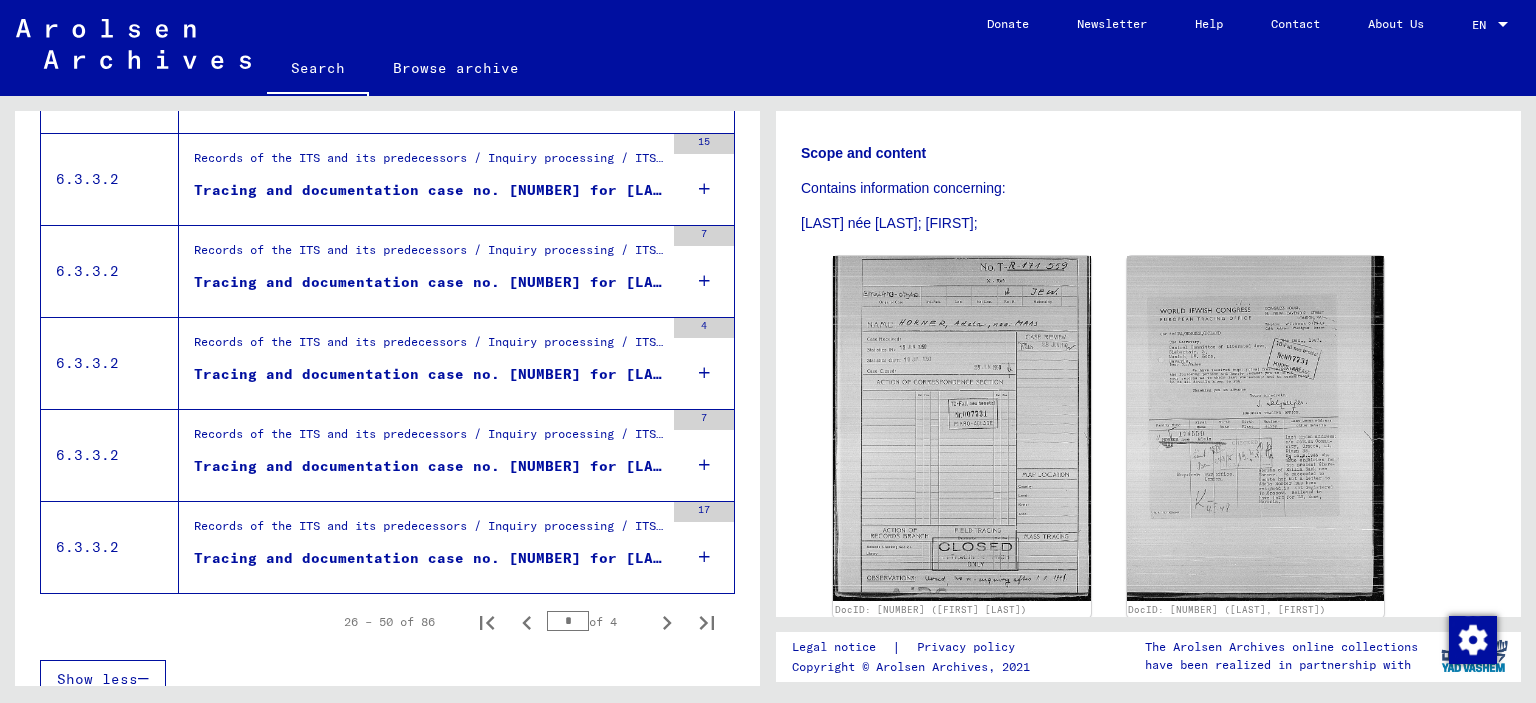 scroll, scrollTop: 2221, scrollLeft: 0, axis: vertical 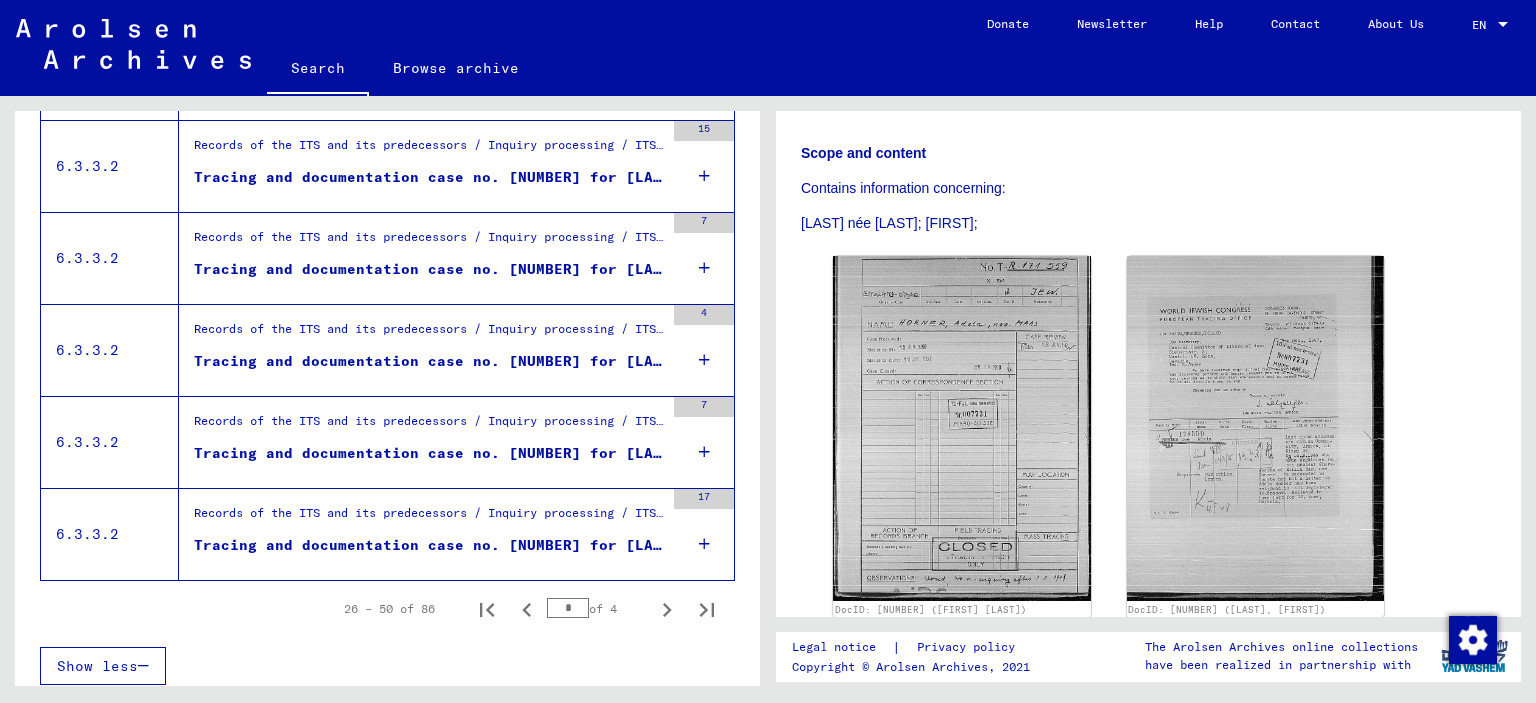 click on "4" at bounding box center (704, 350) 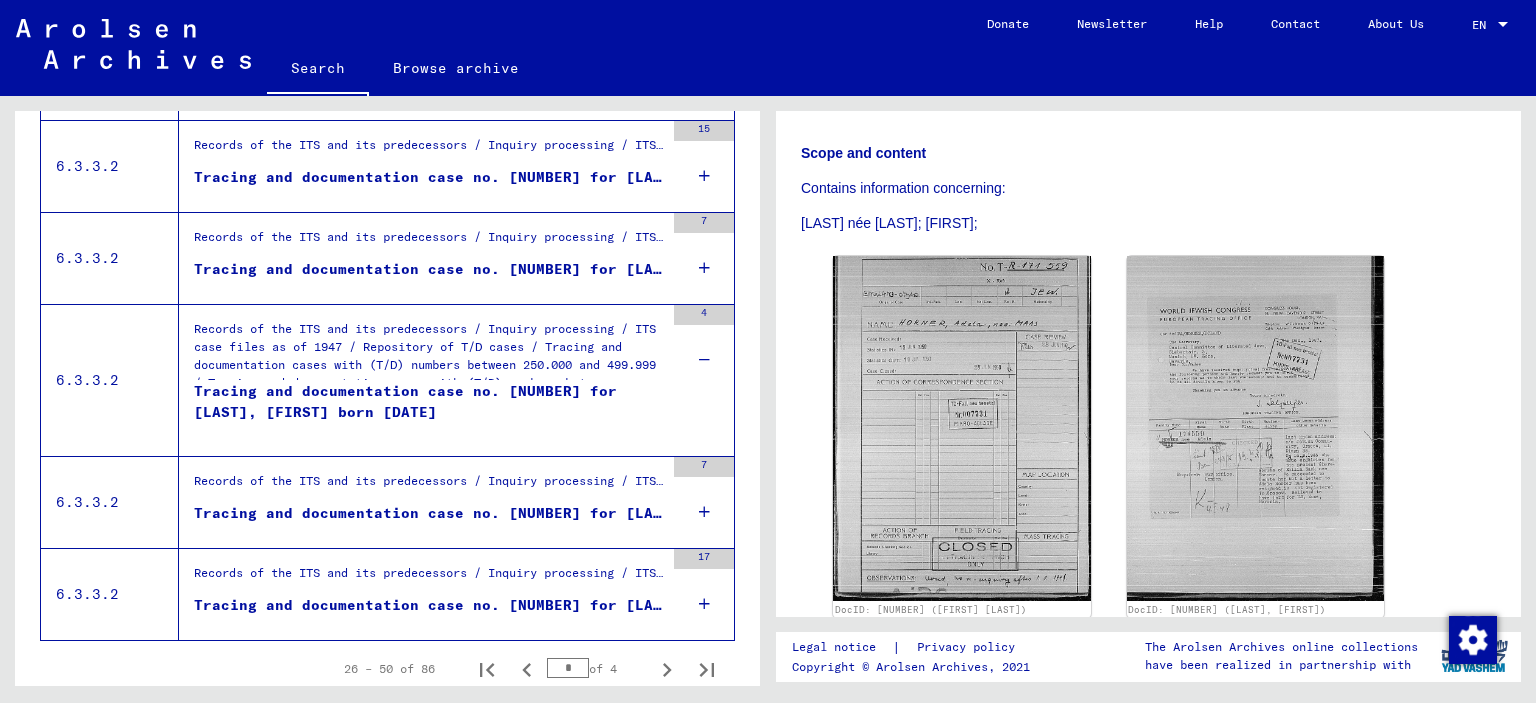 click on "15" at bounding box center [704, 166] 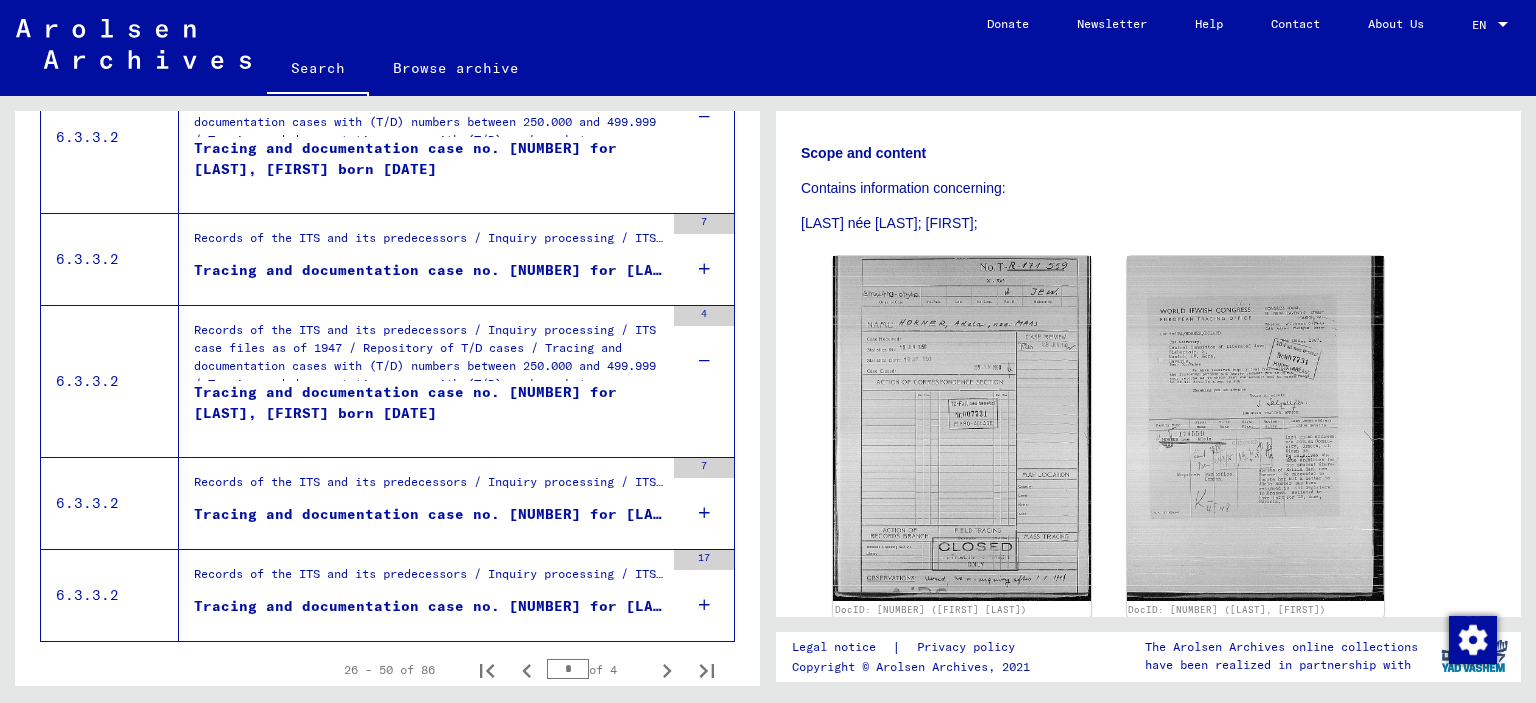 scroll, scrollTop: 2341, scrollLeft: 0, axis: vertical 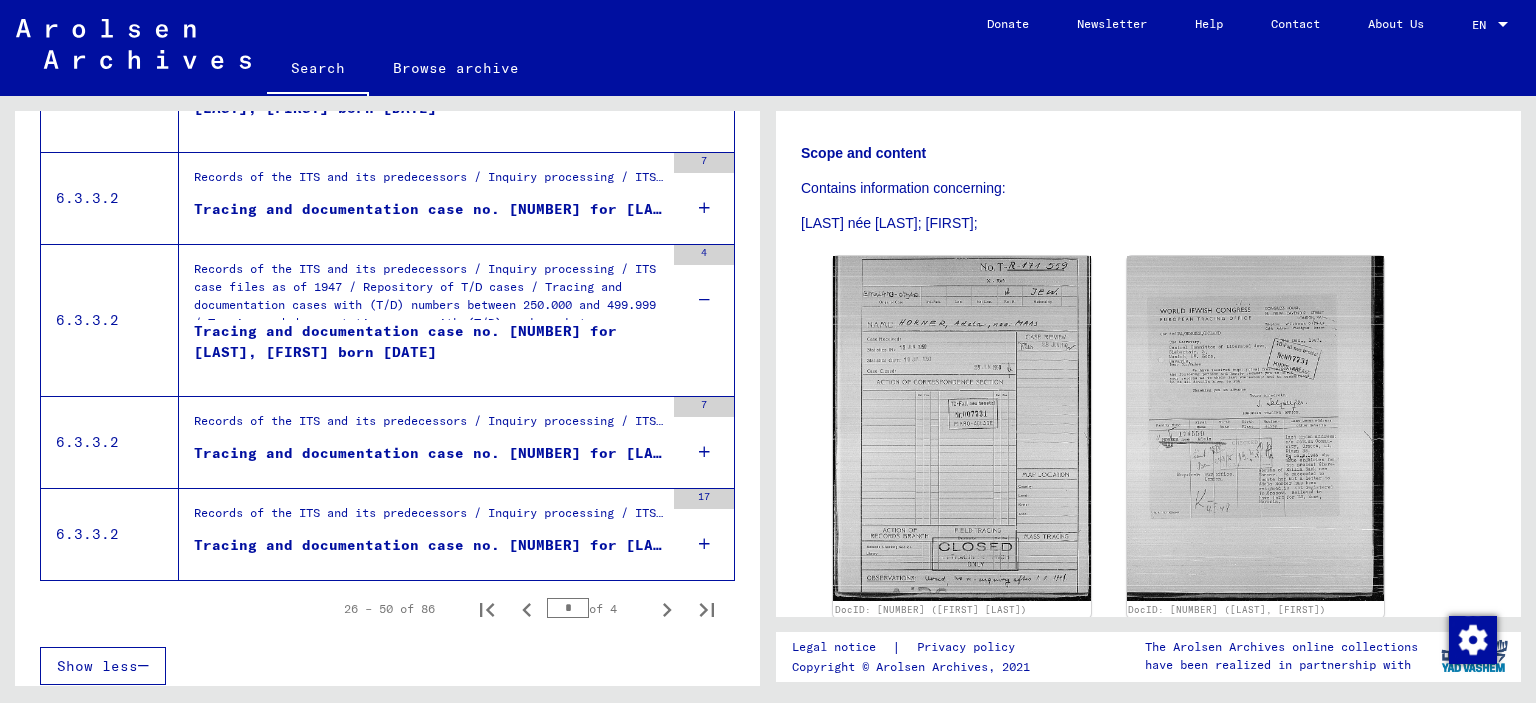 click 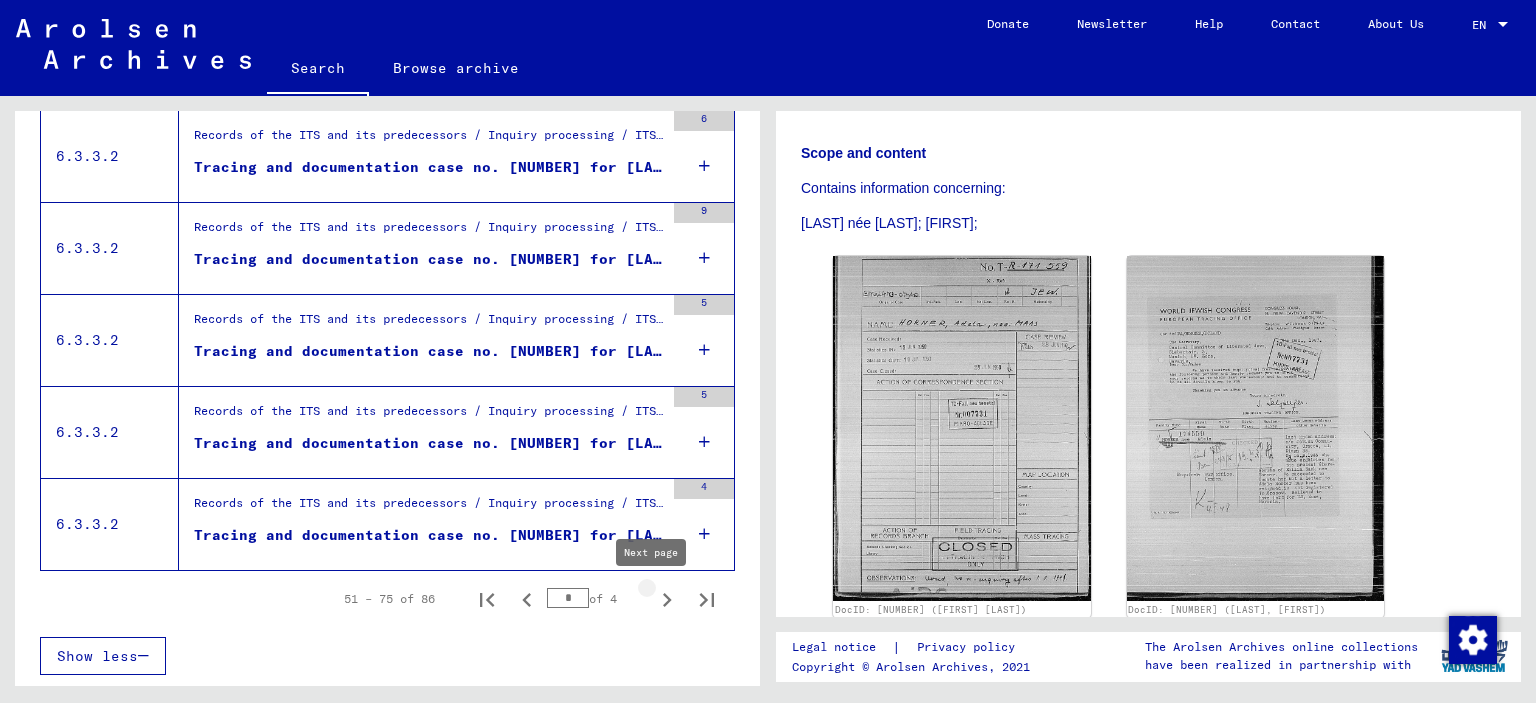 type on "*" 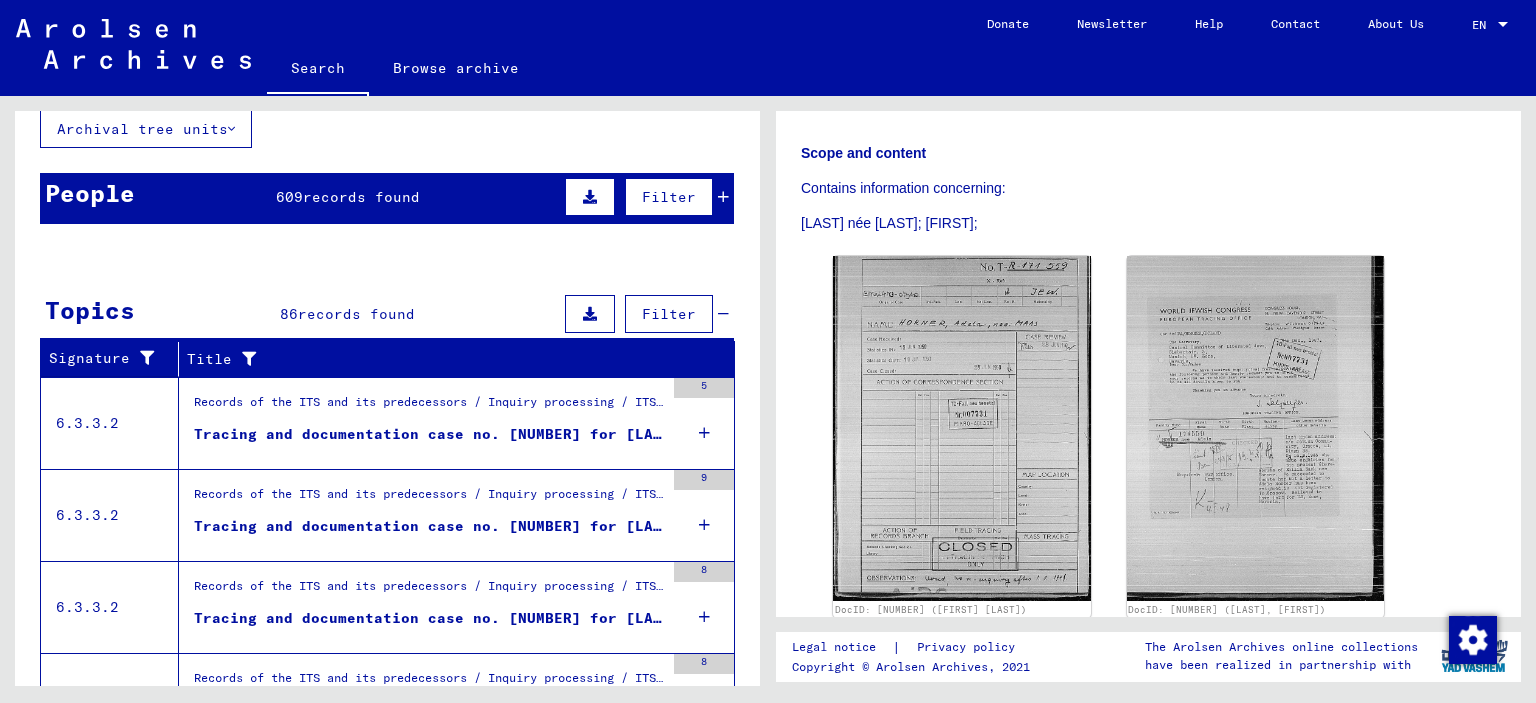 scroll, scrollTop: 121, scrollLeft: 0, axis: vertical 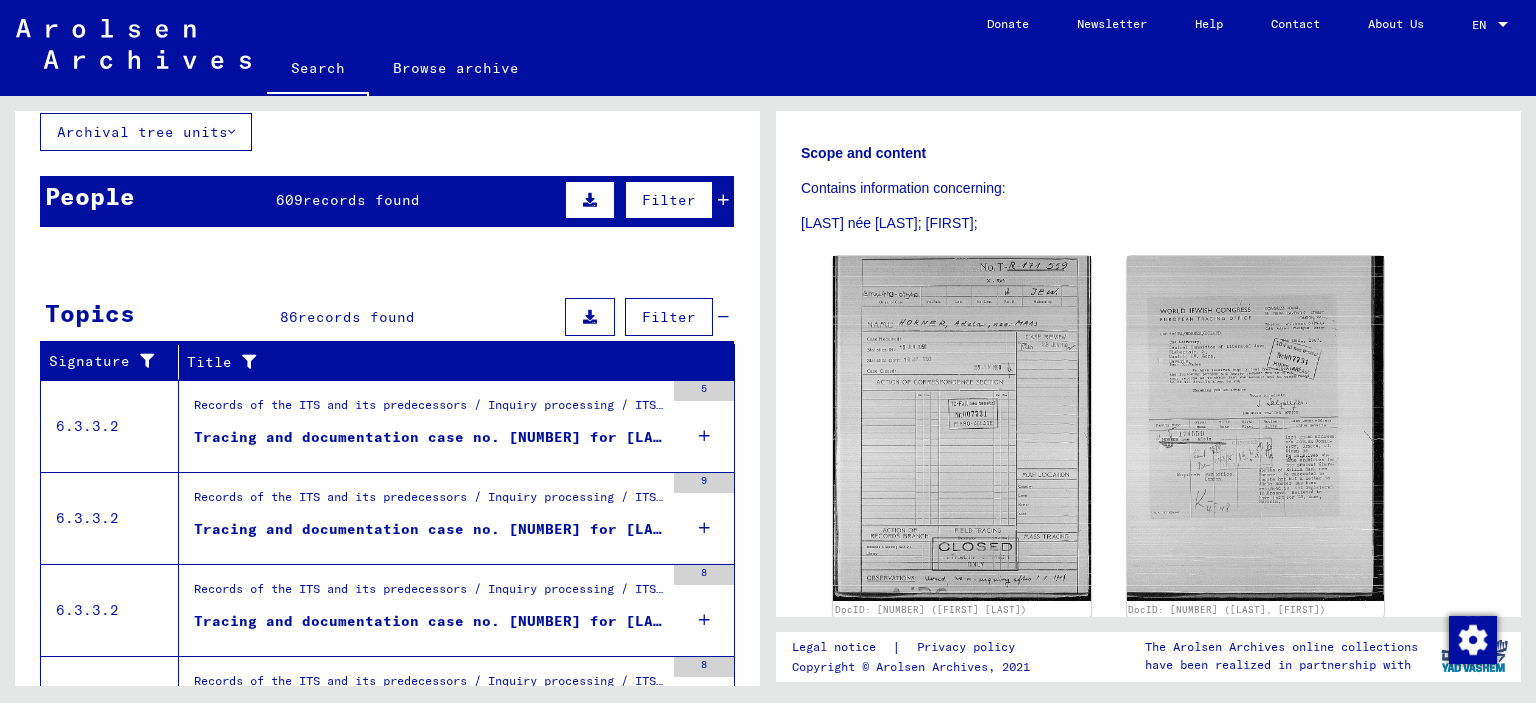 click at bounding box center (666, 508) 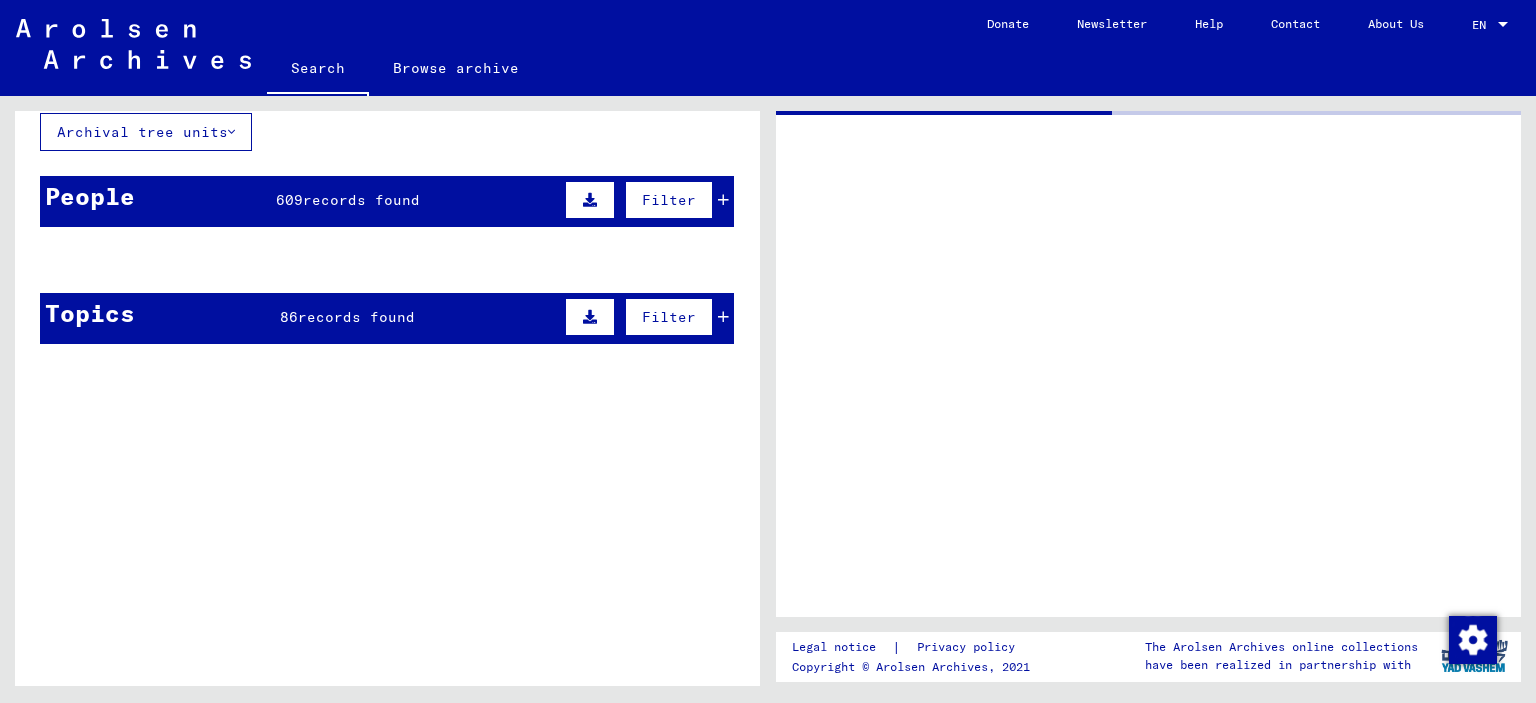 scroll, scrollTop: 0, scrollLeft: 0, axis: both 